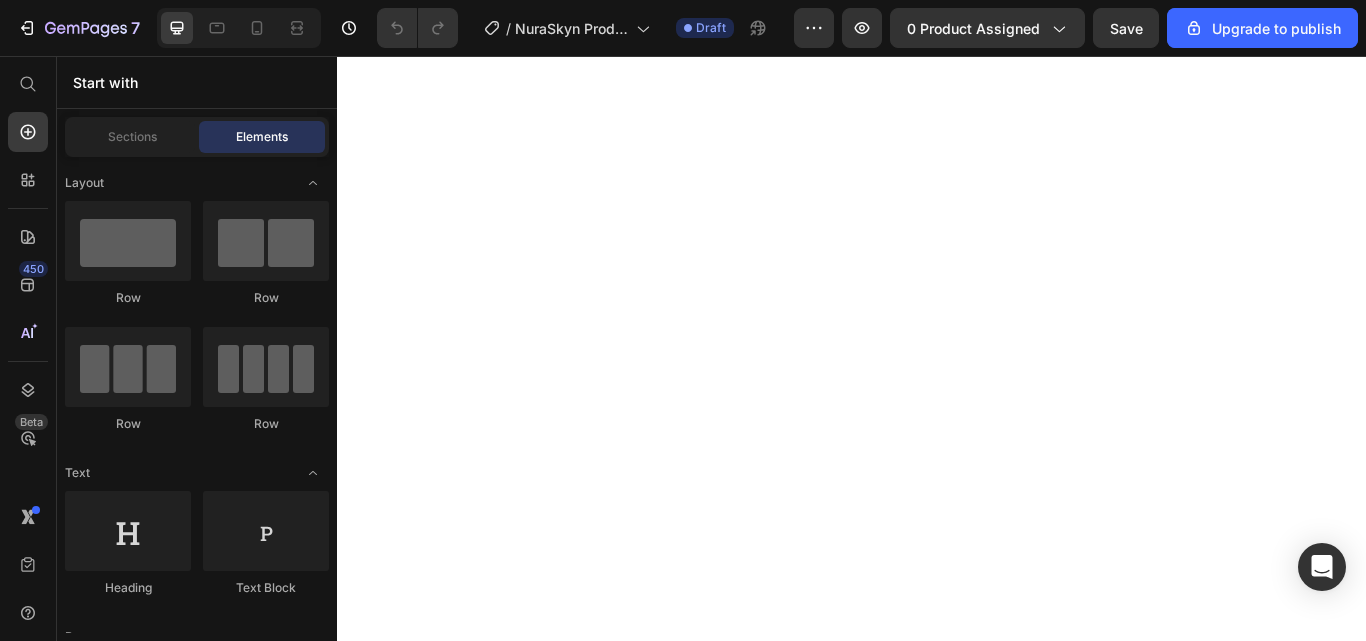 scroll, scrollTop: 0, scrollLeft: 0, axis: both 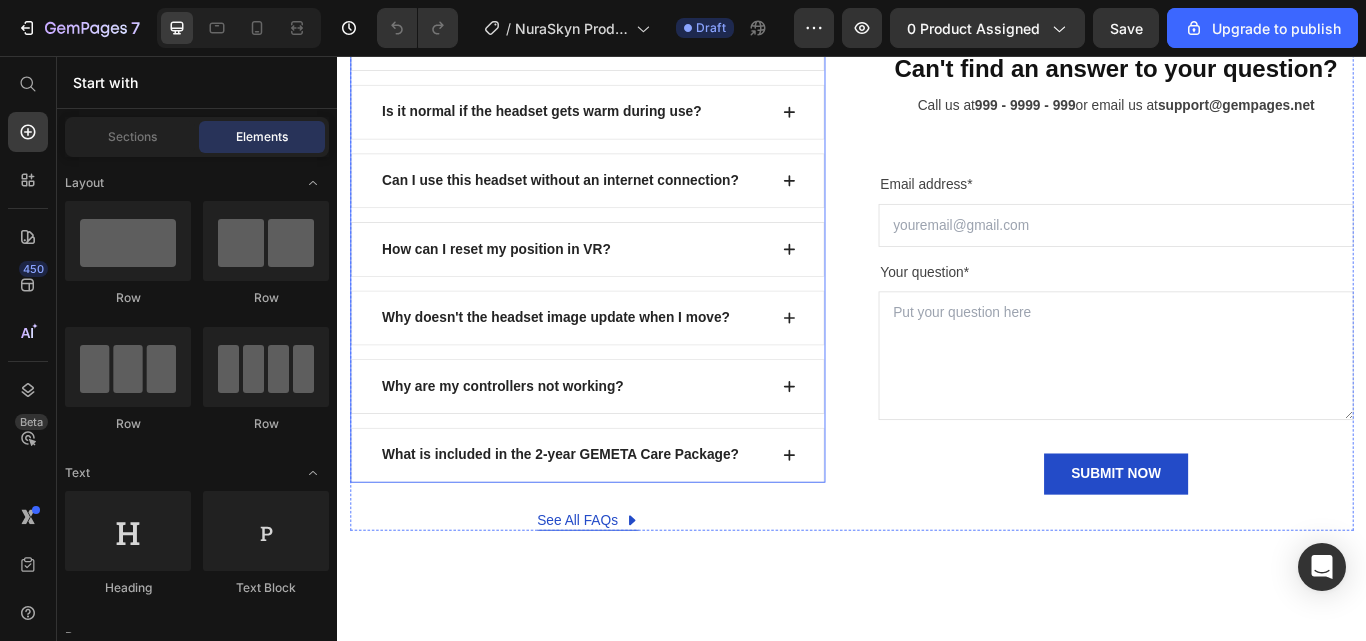 click on "What is included in the 2-year GEMETA Care Package?" at bounding box center (629, 522) 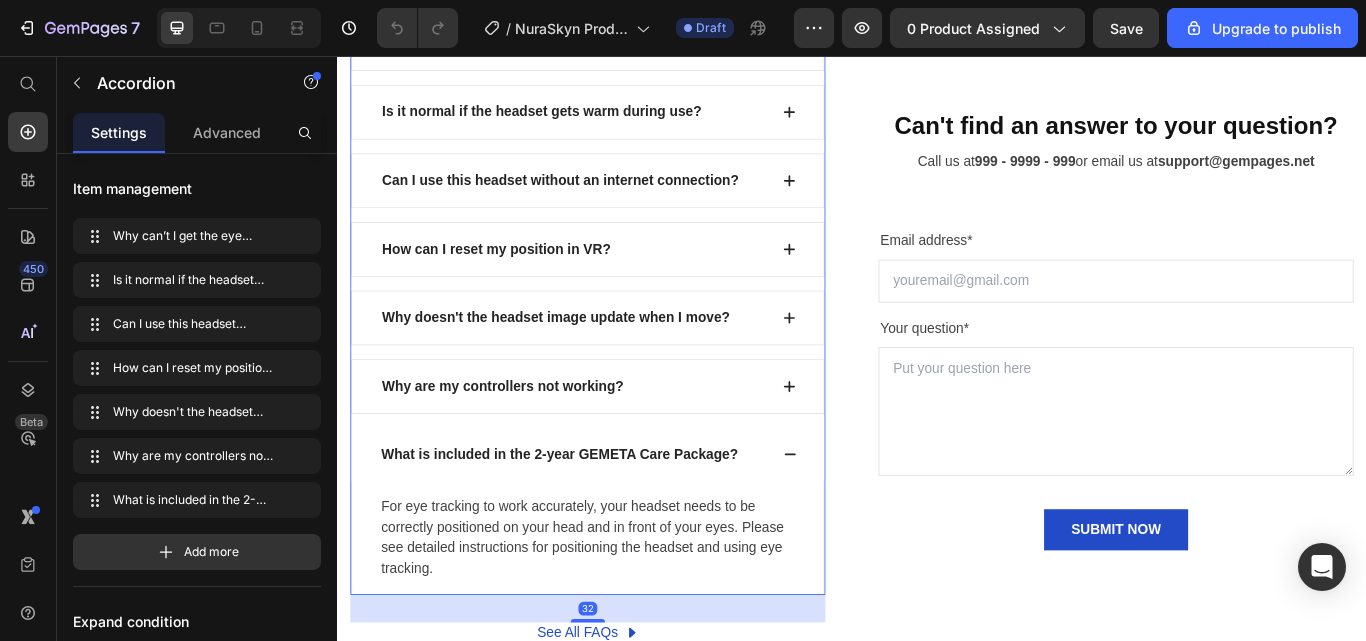 scroll, scrollTop: 7209, scrollLeft: 0, axis: vertical 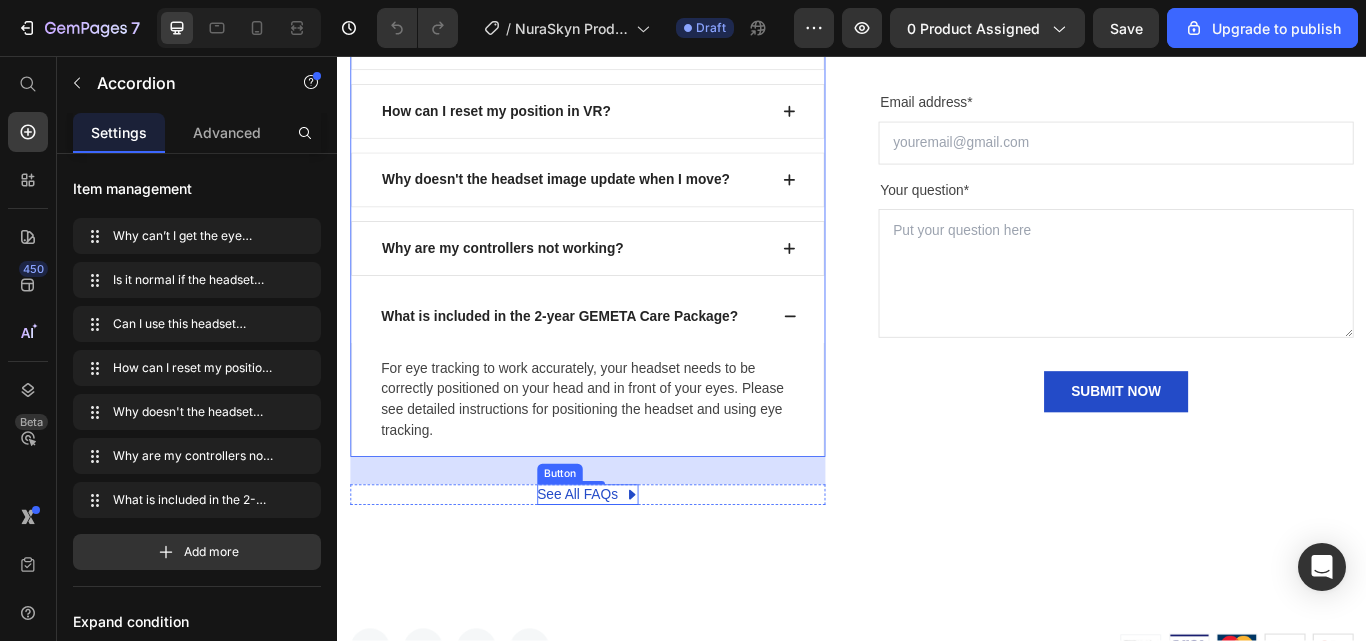 click on "See All FAQs" at bounding box center (617, 568) 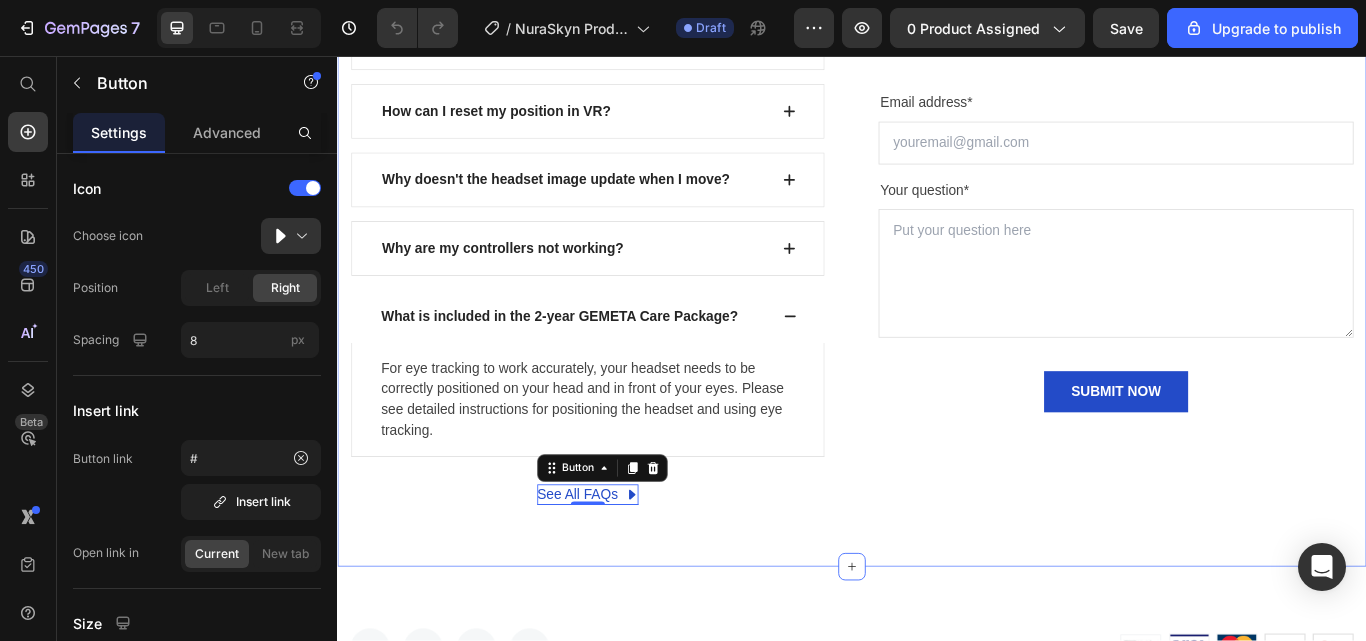 click on "FIND YOUR ANSWERS HERE Text block FREQUENTLY ASKED QUESTIONS Heading Row Why can’t I get the eye tracking calibration to start? Is it normal if the headset gets warm during use? Can I use this headset without an internet connection? How can I reset my position in VR? Why doesn't the headset image update when I move? Why are my controllers not working? What is included in the 2-year GEMETA Care Package? For eye tracking to work accurately, your headset needs to be correctly positioned on your head and in front of your eyes. Please see detailed instructions for positioning the headset and using eye tracking. Text block Row Accordion
See All FAQs Button   0 Row Can't find an answer to your question? Heading Call us at  [PHONE]  or email us at  [EMAIL] Text block Email address* Text block Email Field Your question* Text block Text Area SUBMIT NOW Submit Button Contact Form Row Section 7" at bounding box center [937, 143] 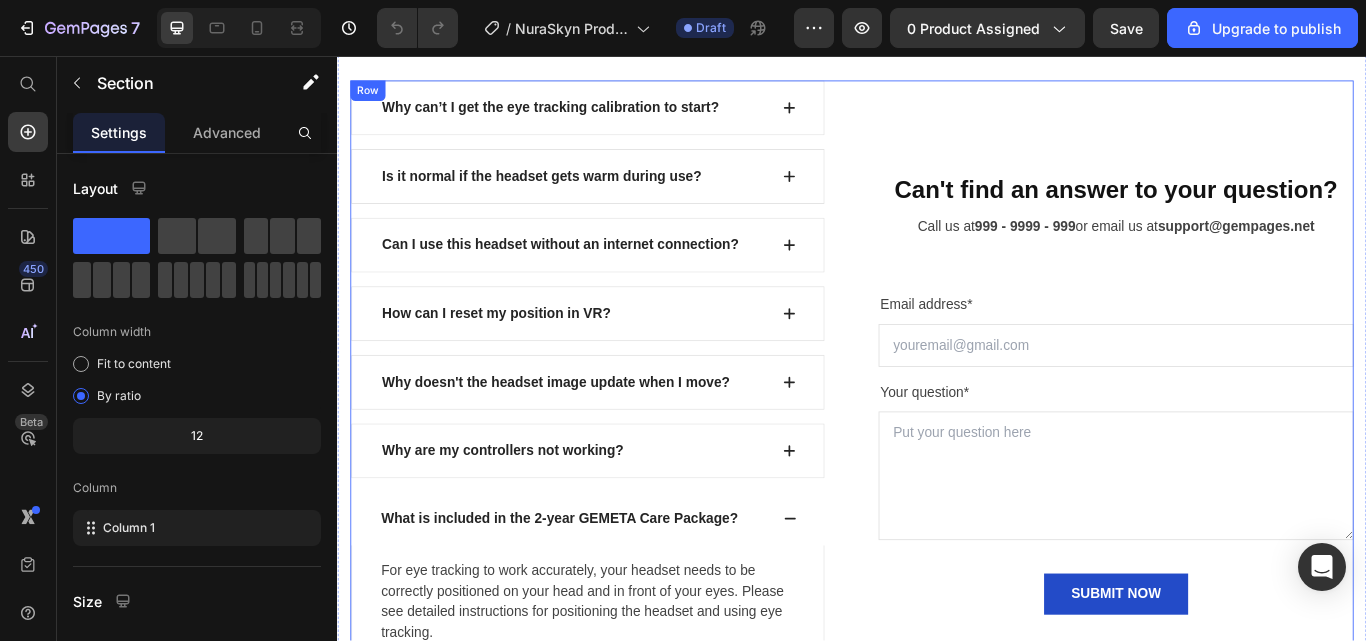 scroll, scrollTop: 6967, scrollLeft: 0, axis: vertical 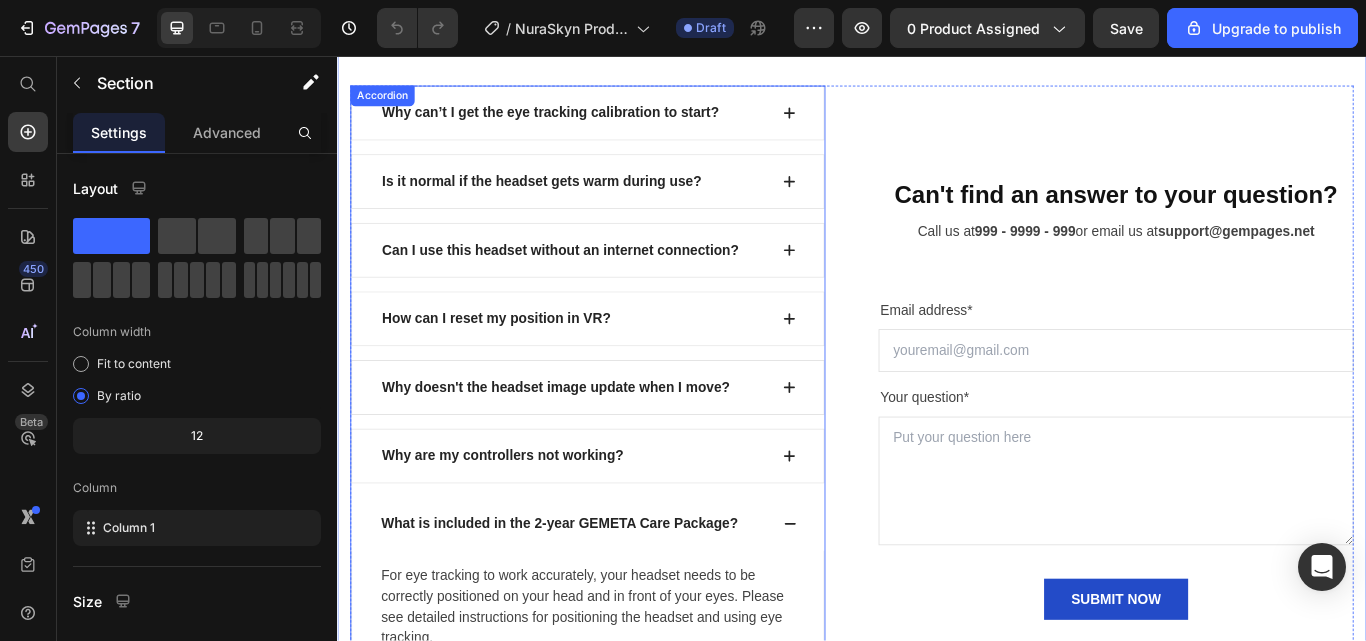 click on "Why can’t I get the eye tracking calibration to start?" at bounding box center (585, 123) 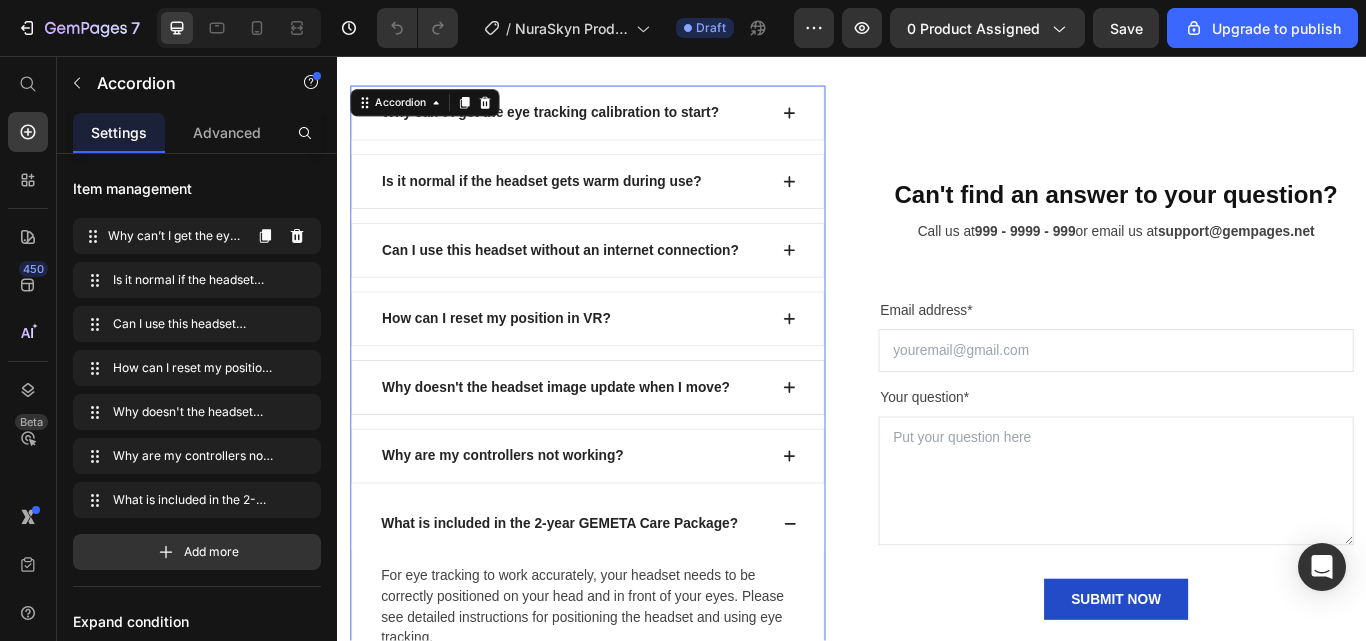 click on "Why can’t I get the eye tracking calibration to start?" at bounding box center (174, 236) 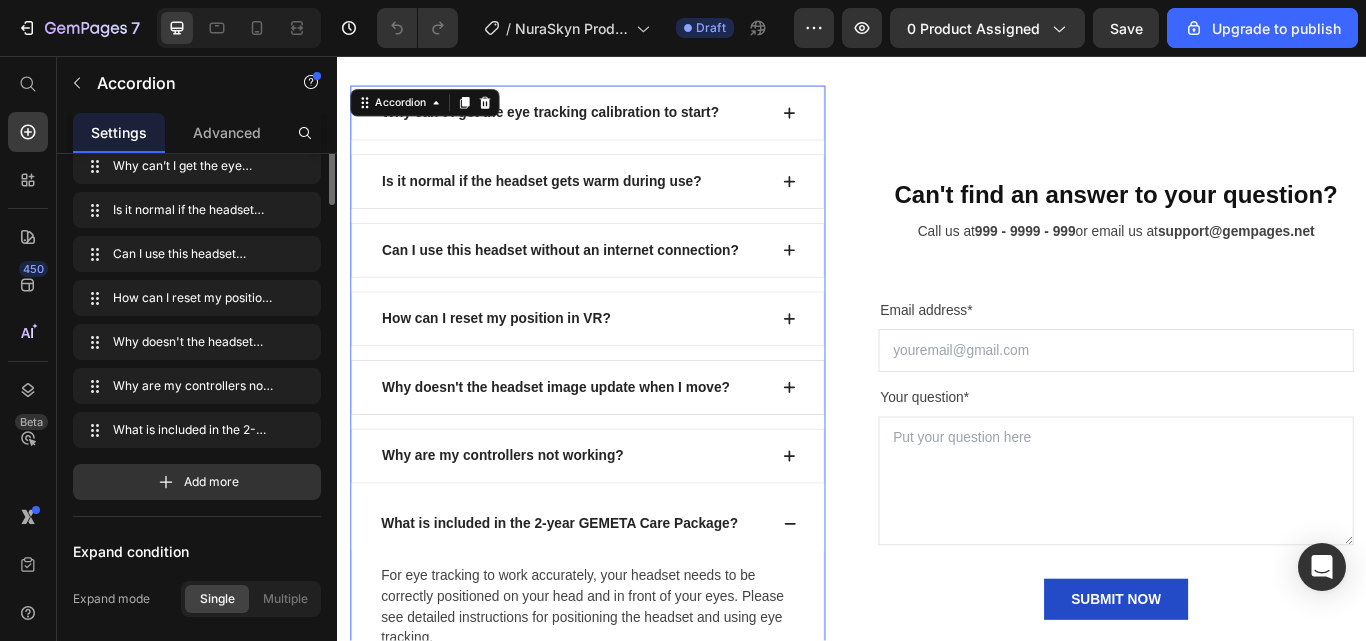 scroll, scrollTop: 0, scrollLeft: 0, axis: both 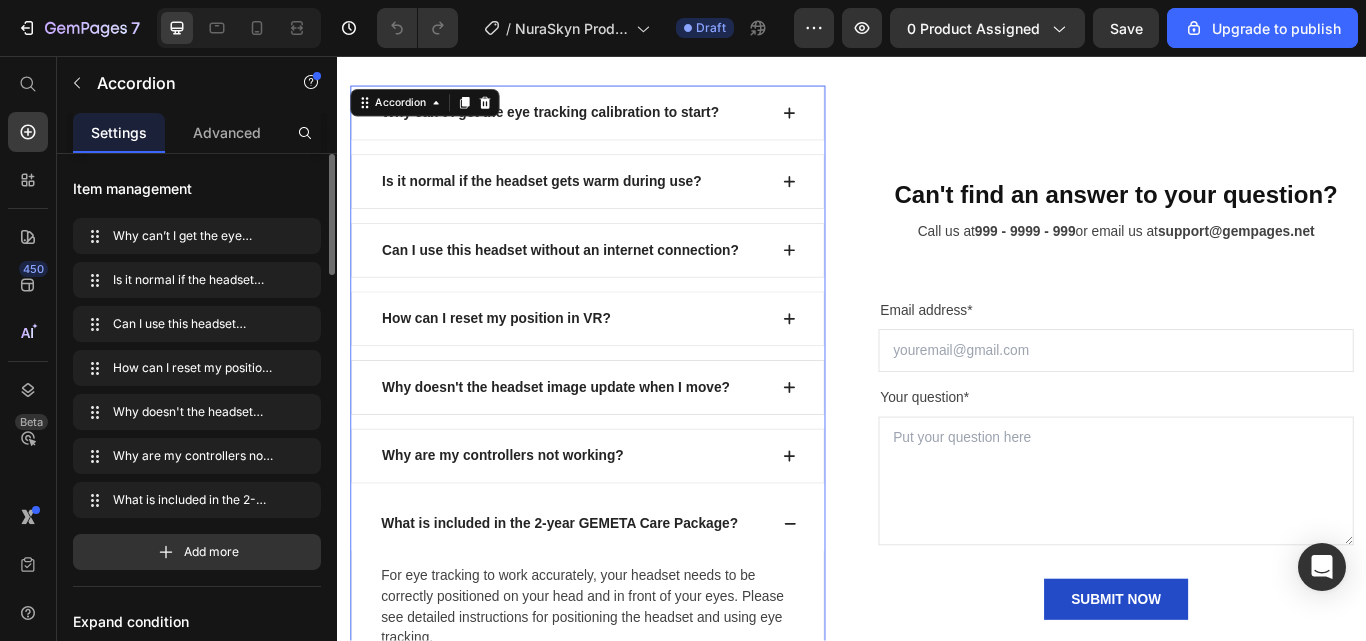 click on "Why can’t I get the eye tracking calibration to start?" at bounding box center [585, 123] 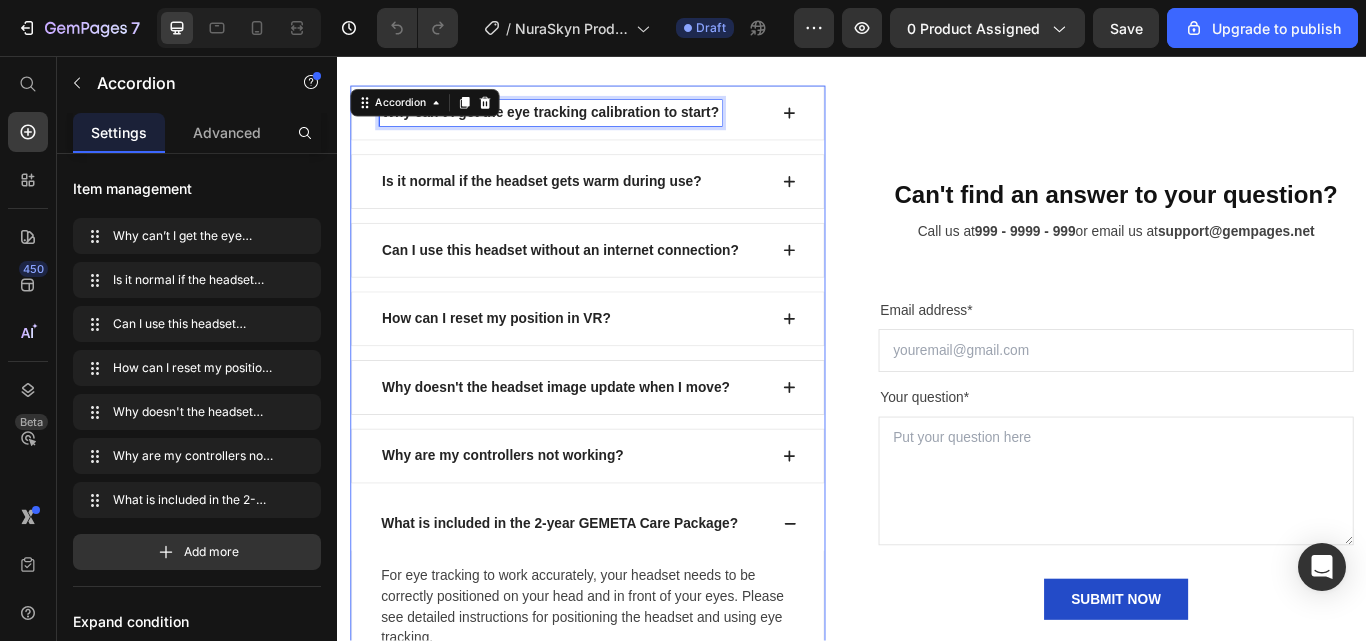 click on "Why can’t I get the eye tracking calibration to start?" at bounding box center (585, 123) 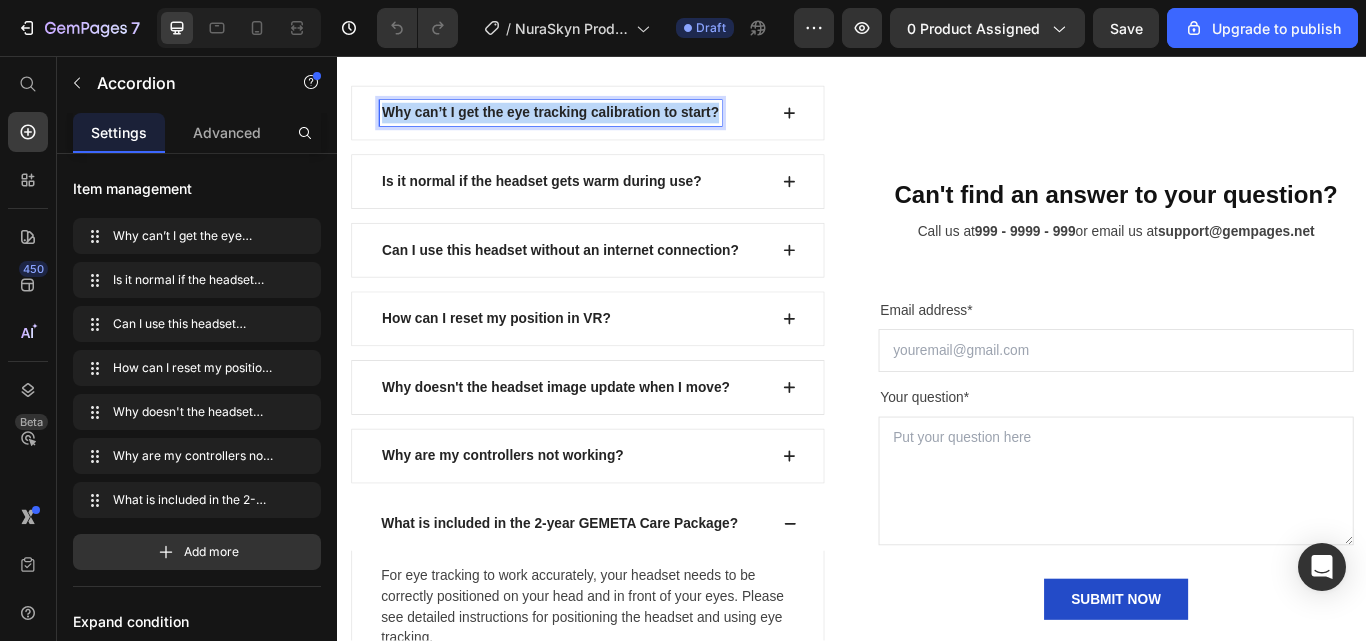 click on "Why can’t I get the eye tracking calibration to start?" at bounding box center (585, 123) 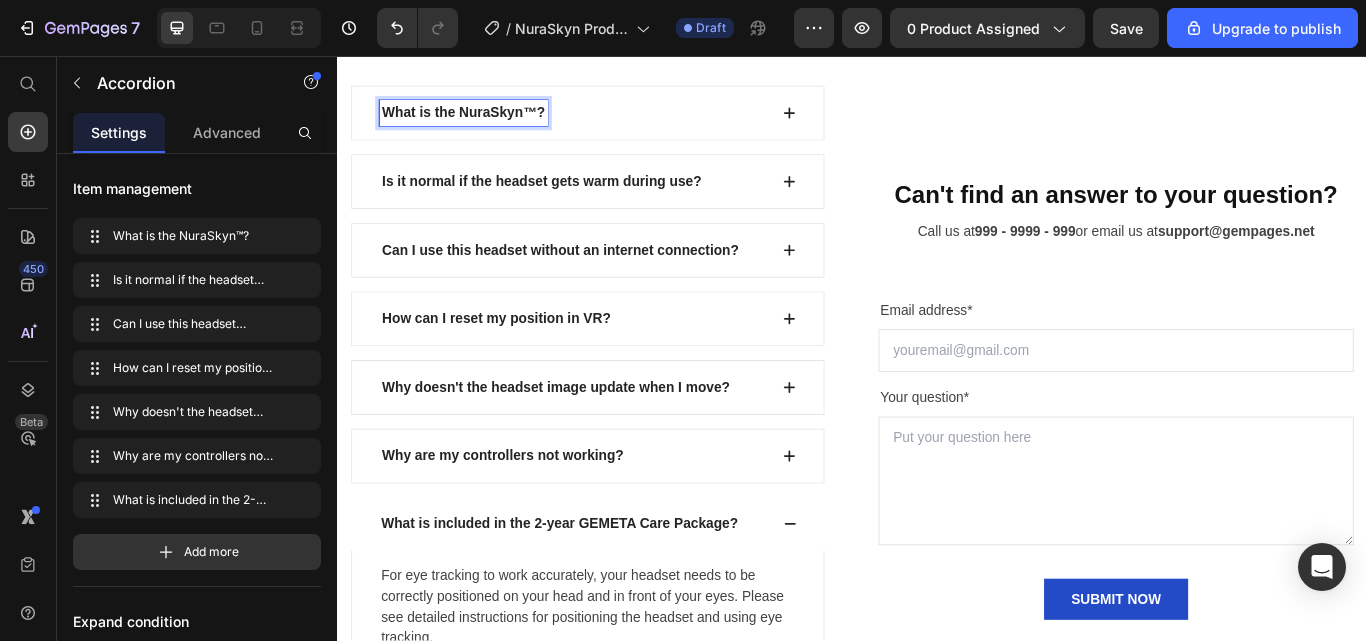 click on "Is it normal if the headset gets warm during use?" at bounding box center (575, 203) 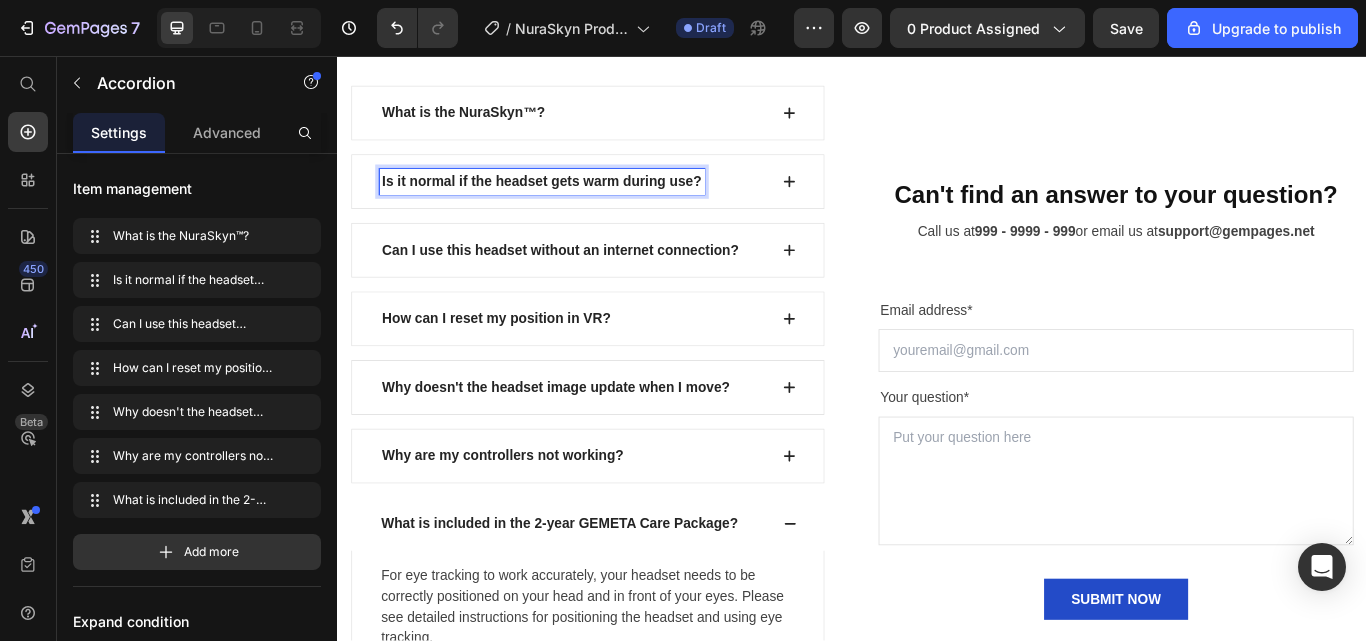 click on "Is it normal if the headset gets warm during use?" at bounding box center [575, 203] 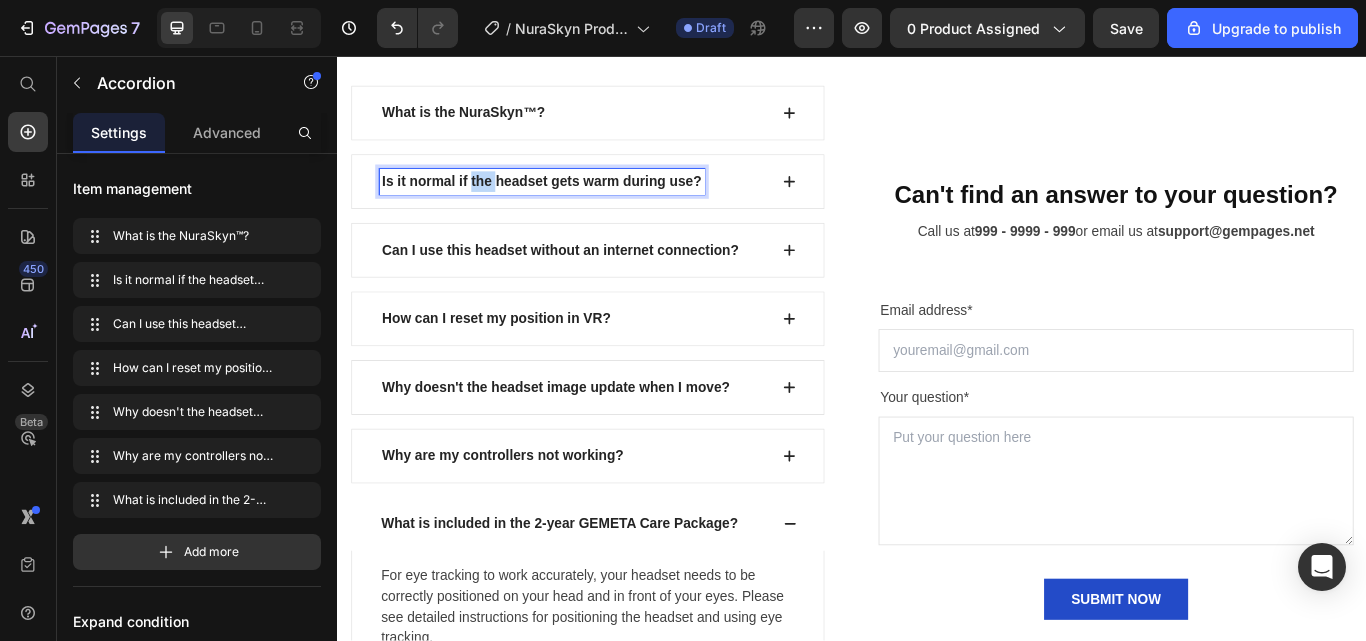 click on "Is it normal if the headset gets warm during use?" at bounding box center [575, 203] 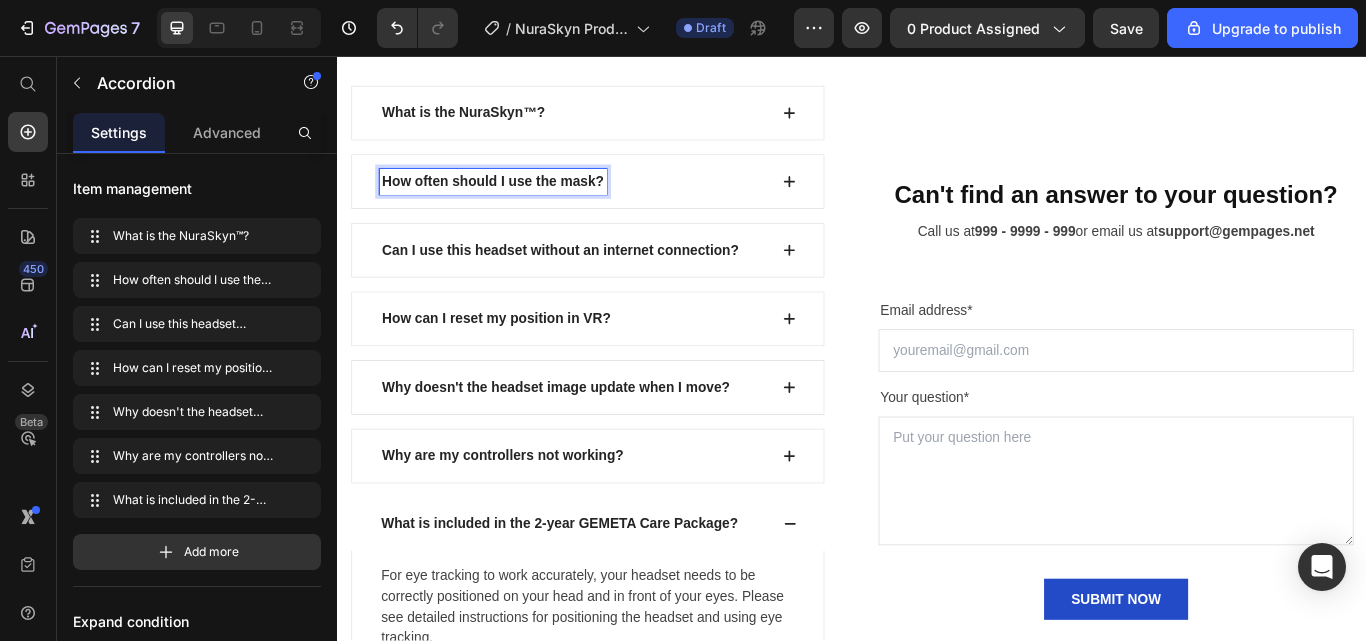click on "How often should I use the mask?" at bounding box center [518, 203] 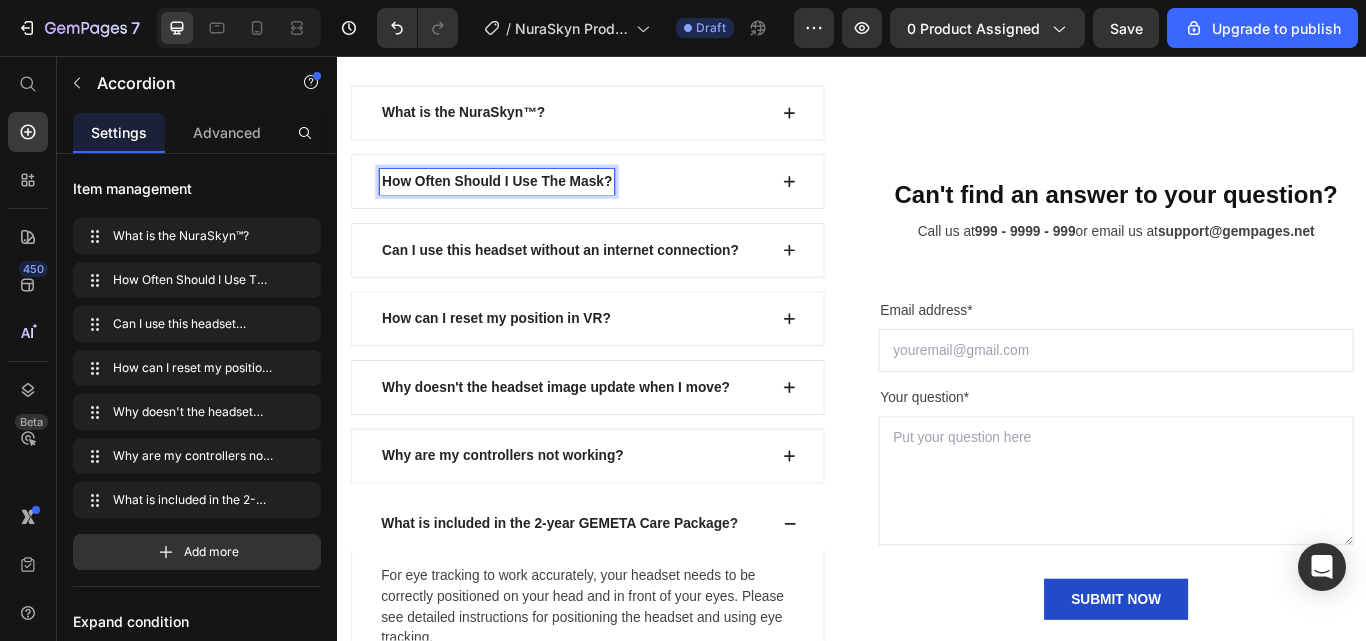 click on "What is the NuraSkyn™?" at bounding box center (484, 123) 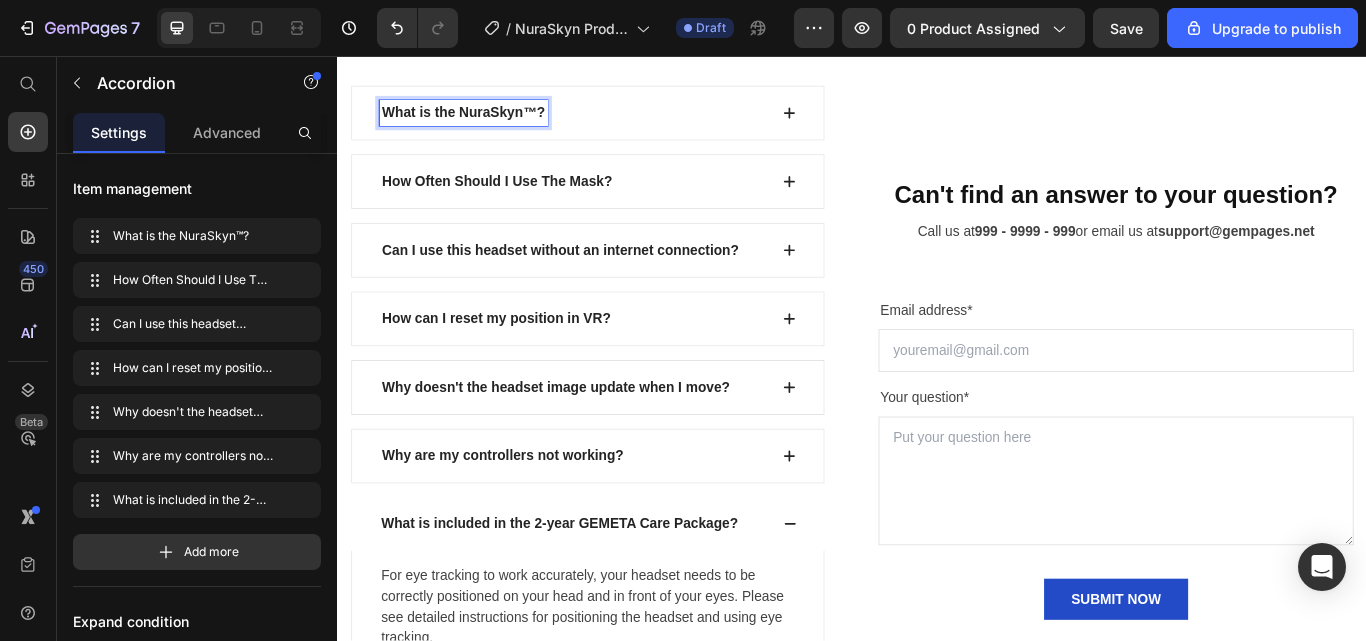 click on "What is the NuraSkyn™?" at bounding box center (484, 123) 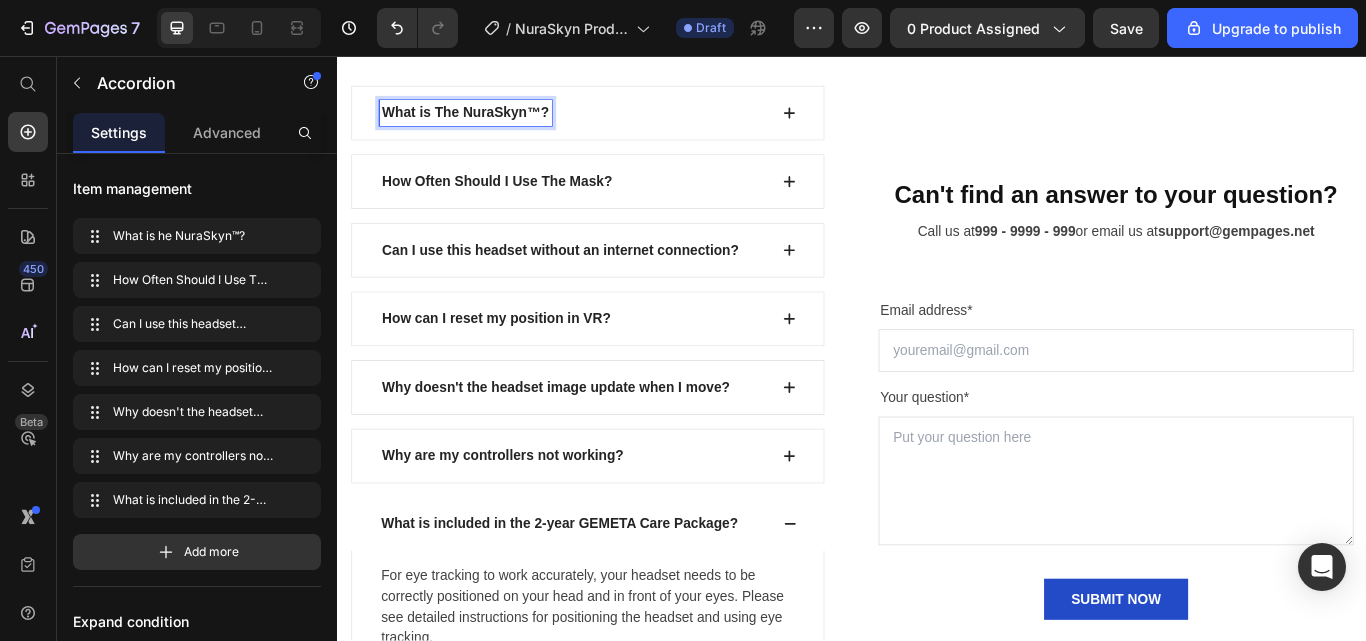 click on "What is The NuraSkyn™?" at bounding box center (486, 123) 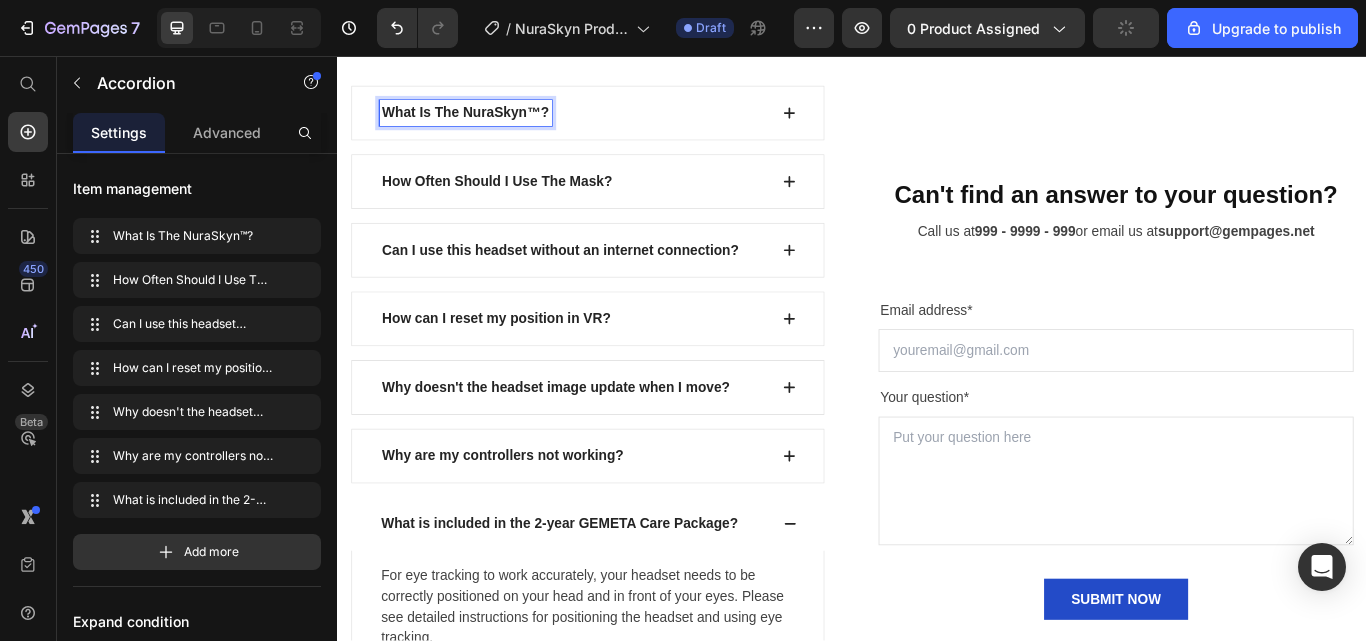 click on "Can I use this headset without an internet connection?" at bounding box center [597, 283] 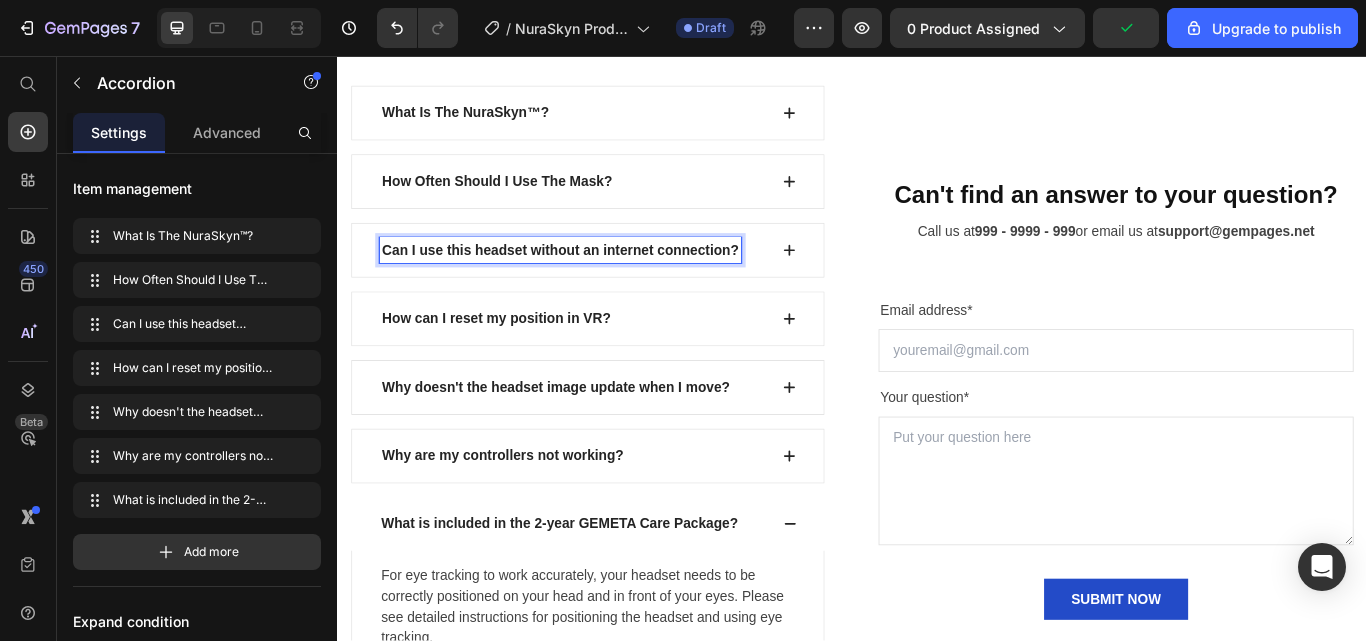 click on "Can I use this headset without an internet connection?" at bounding box center [597, 283] 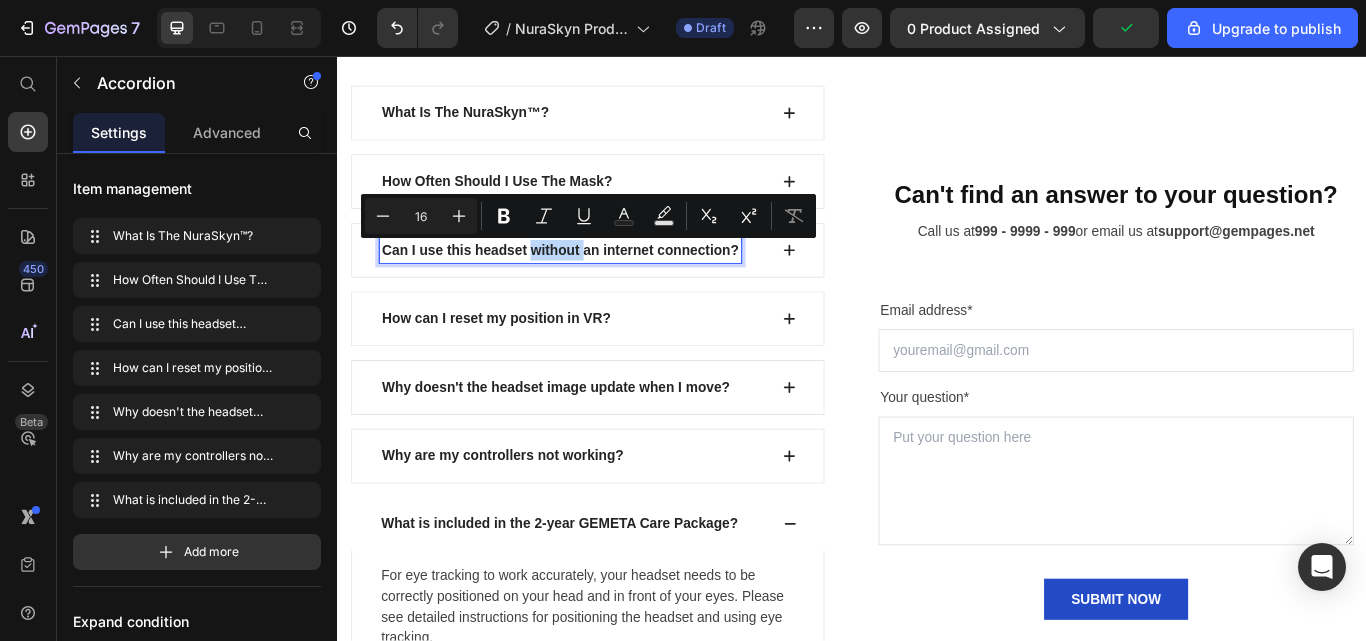 click on "Can I use this headset without an internet connection?" at bounding box center [597, 283] 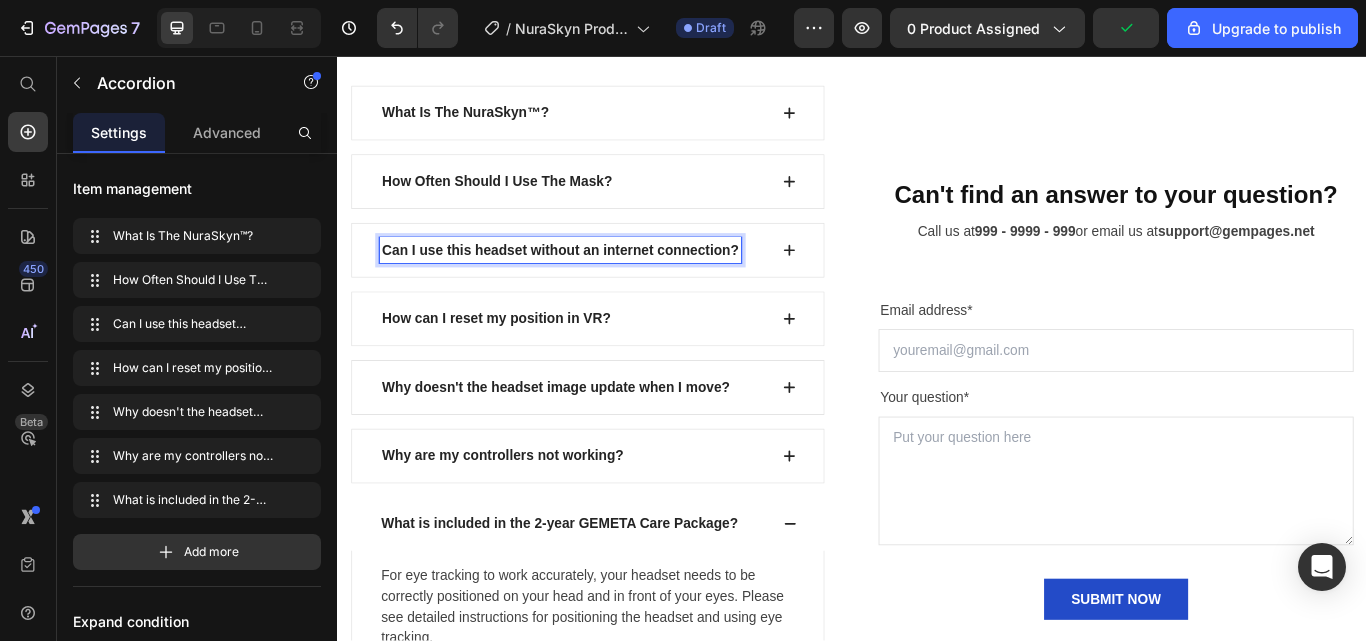click on "Can I use this headset without an internet connection?" at bounding box center (597, 283) 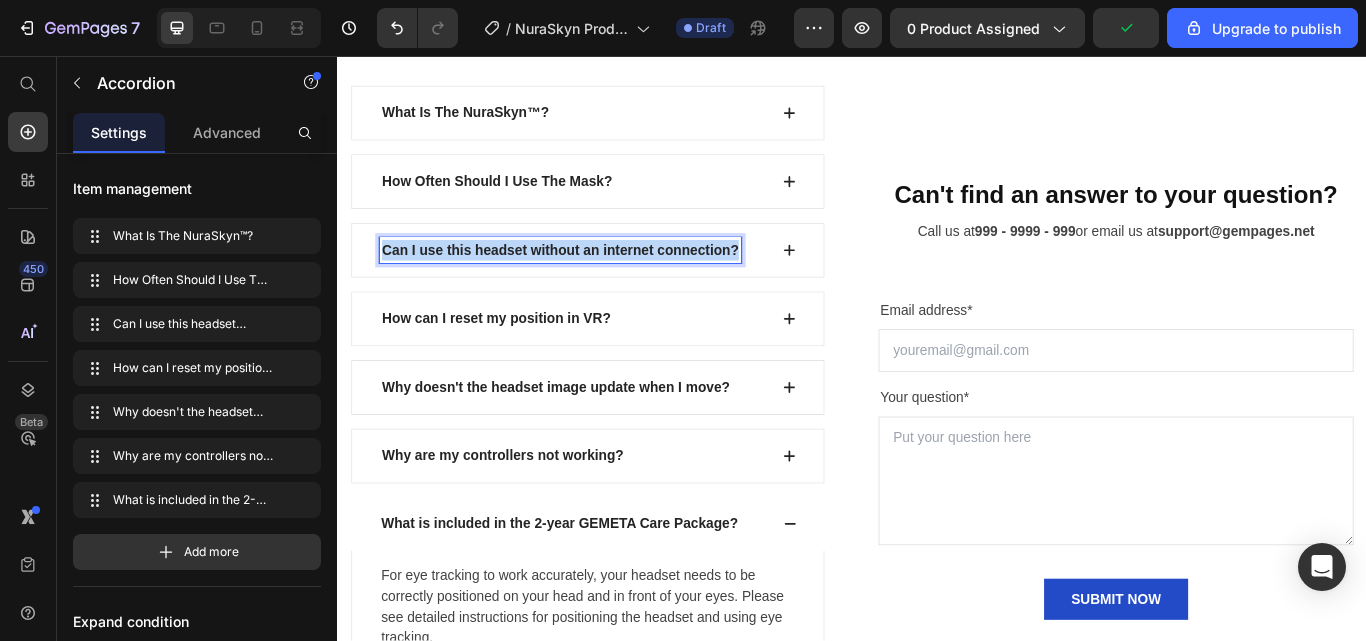 click on "Can I use this headset without an internet connection?" at bounding box center (597, 283) 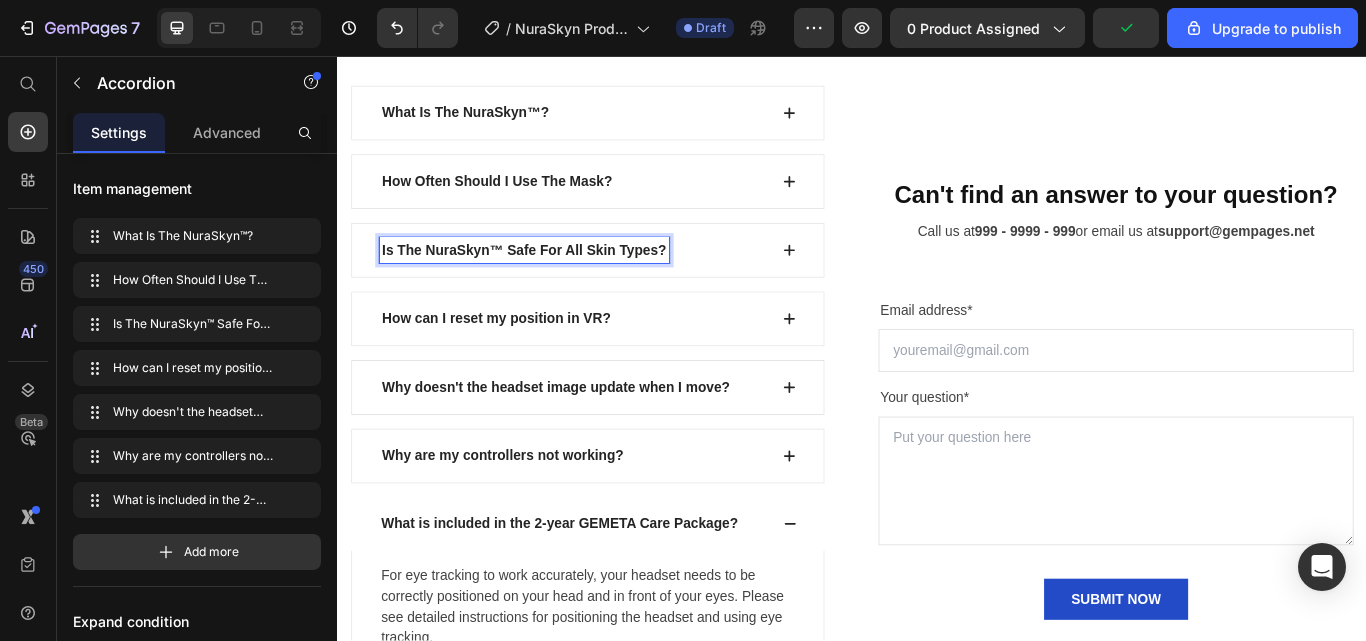 click on "How can I reset my position in VR?" at bounding box center (522, 363) 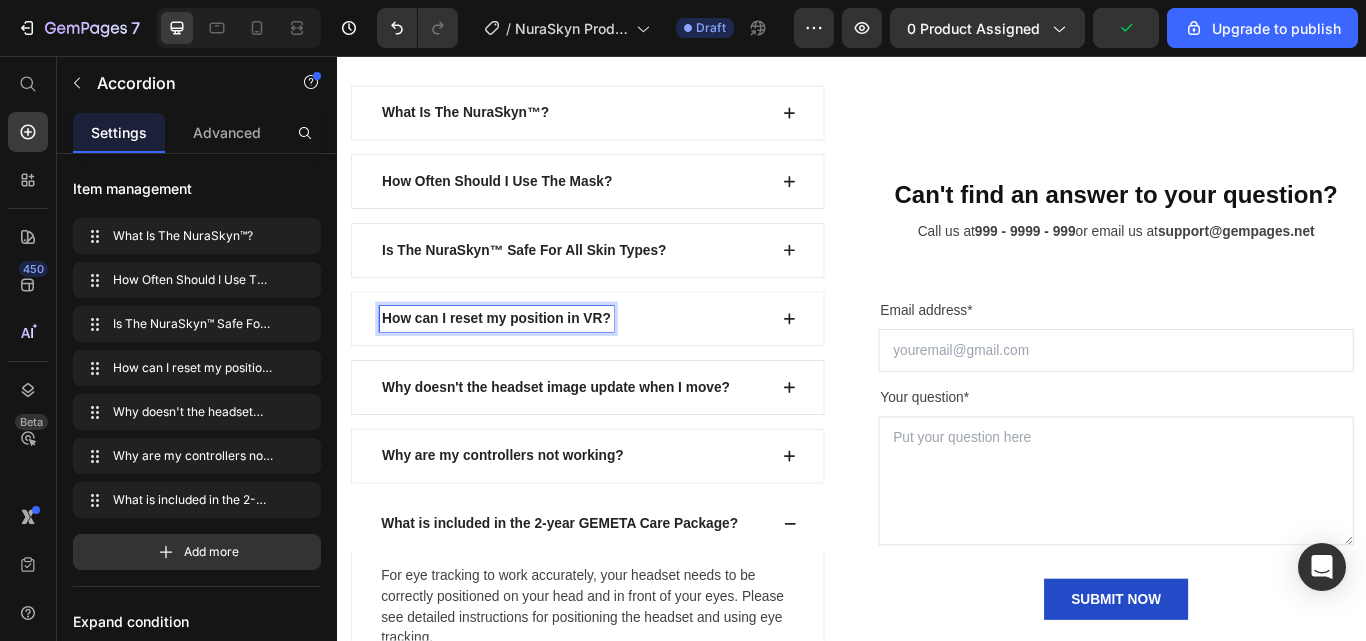 click on "How can I reset my position in VR?" at bounding box center [522, 363] 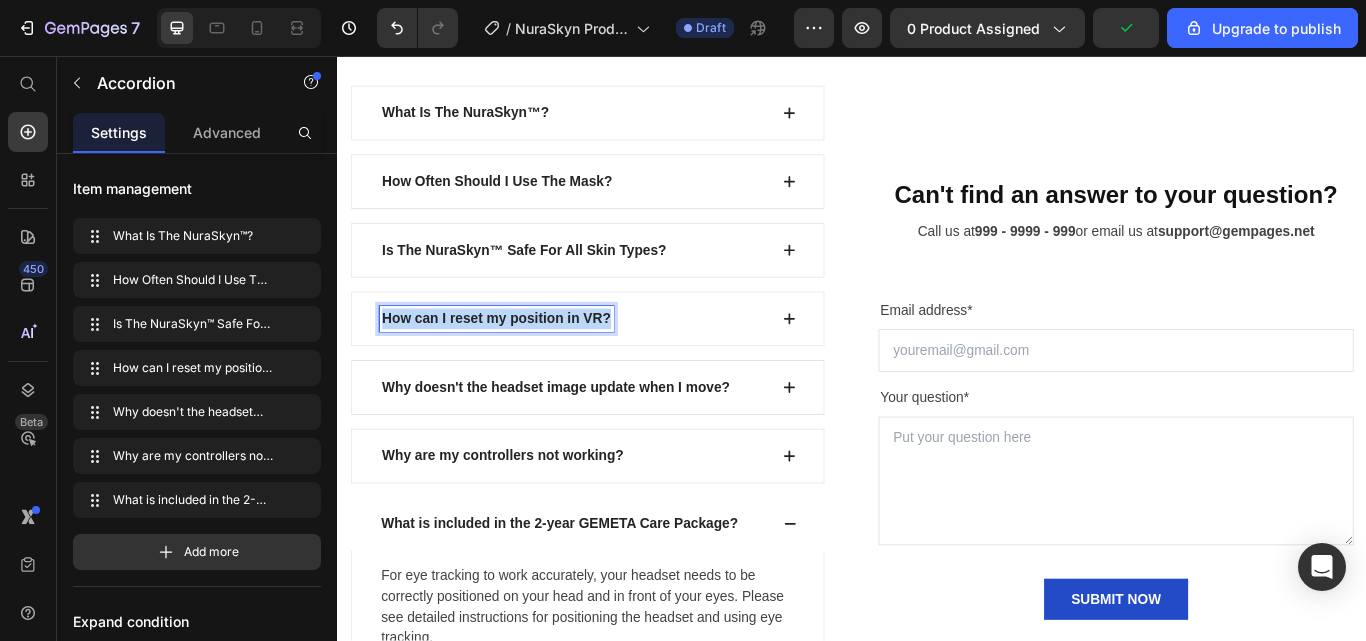 click on "How can I reset my position in VR?" at bounding box center [522, 363] 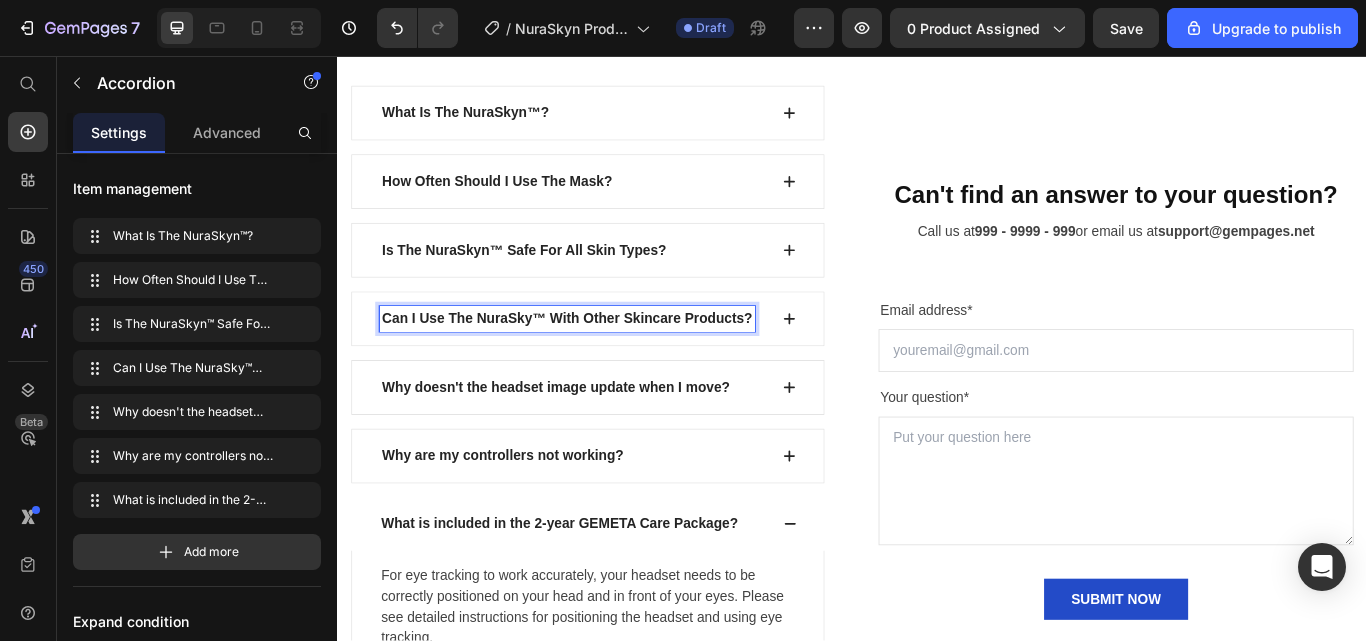 click on "Can I Use The NuraSky™ With Other Skincare Products?" at bounding box center (605, 363) 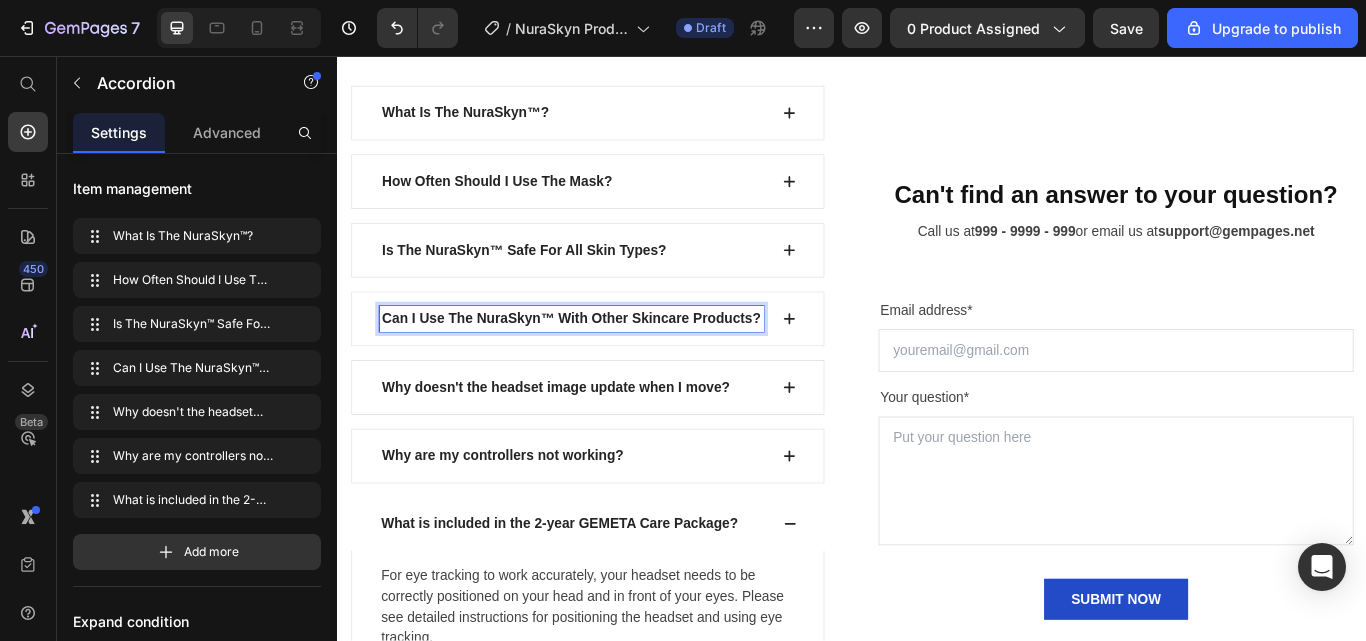 click on "Why doesn't the headset image update when I move?" at bounding box center (592, 443) 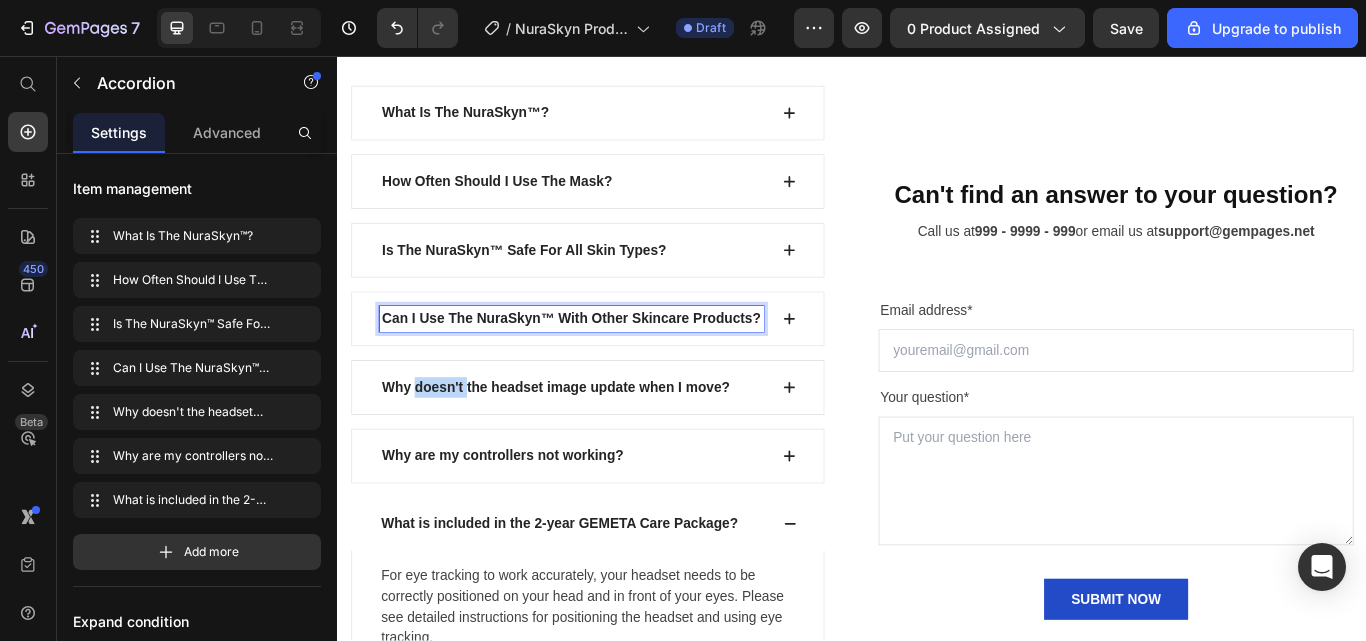 click on "Why doesn't the headset image update when I move?" at bounding box center [592, 443] 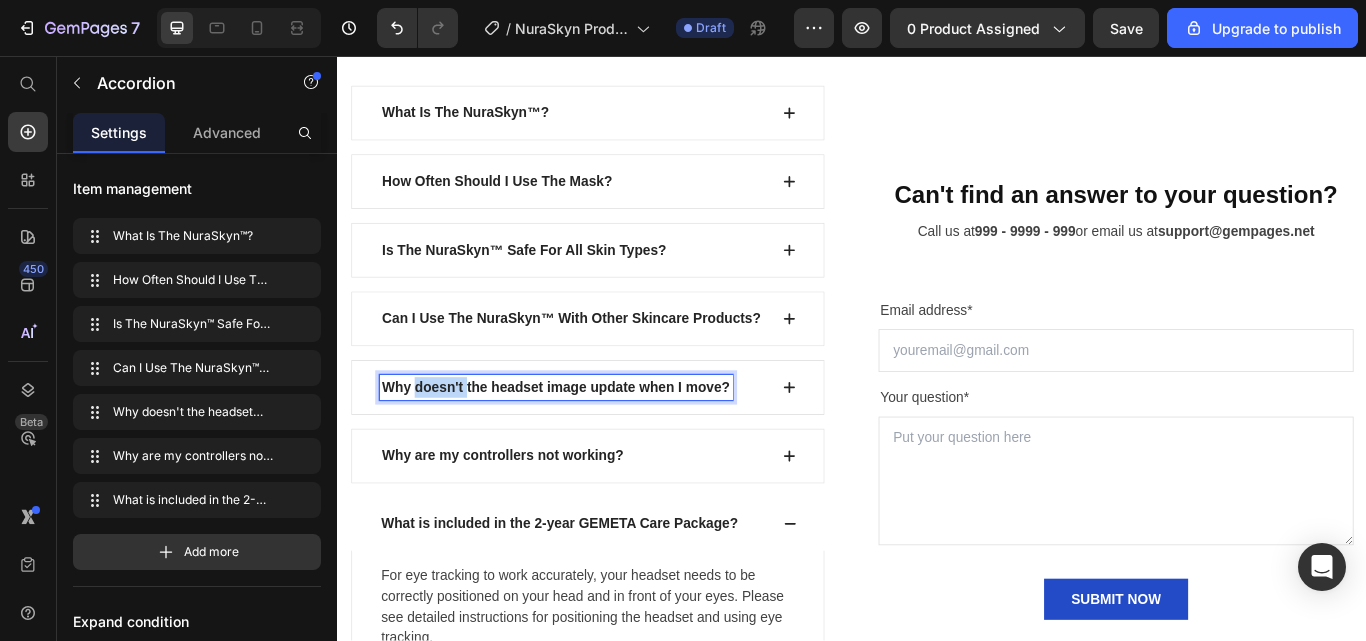 click on "Why doesn't the headset image update when I move?" at bounding box center [592, 443] 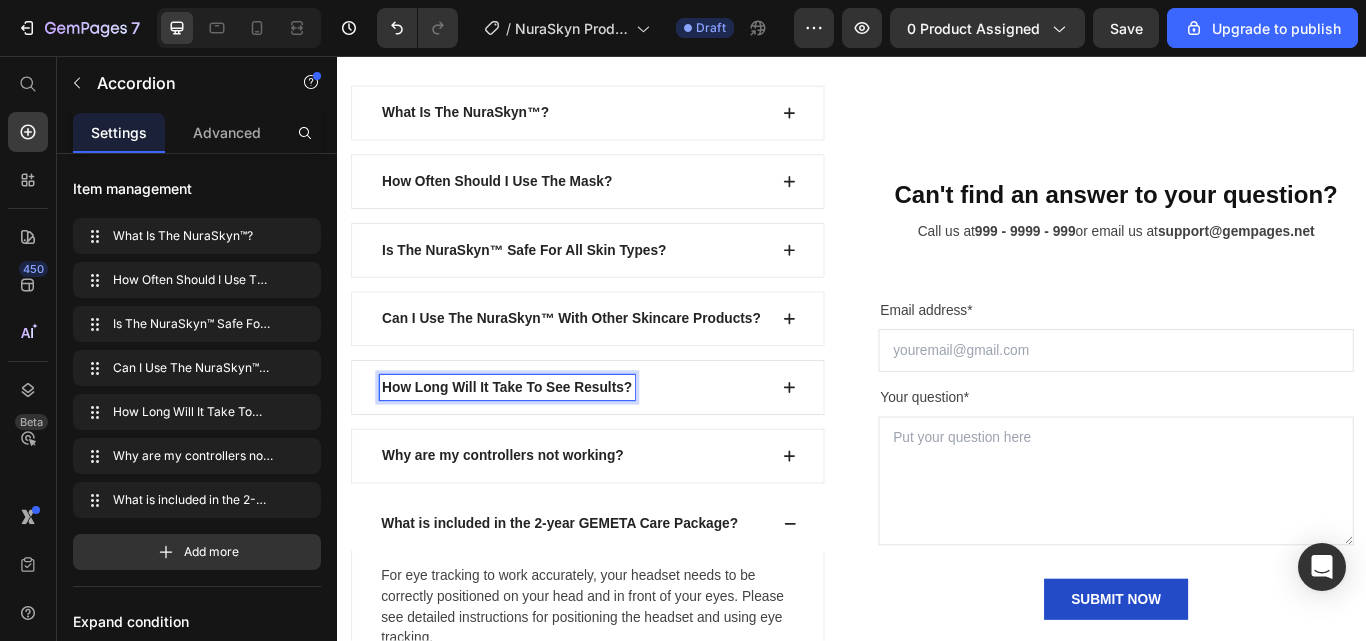 click on "Why are my controllers not working?" at bounding box center (530, 523) 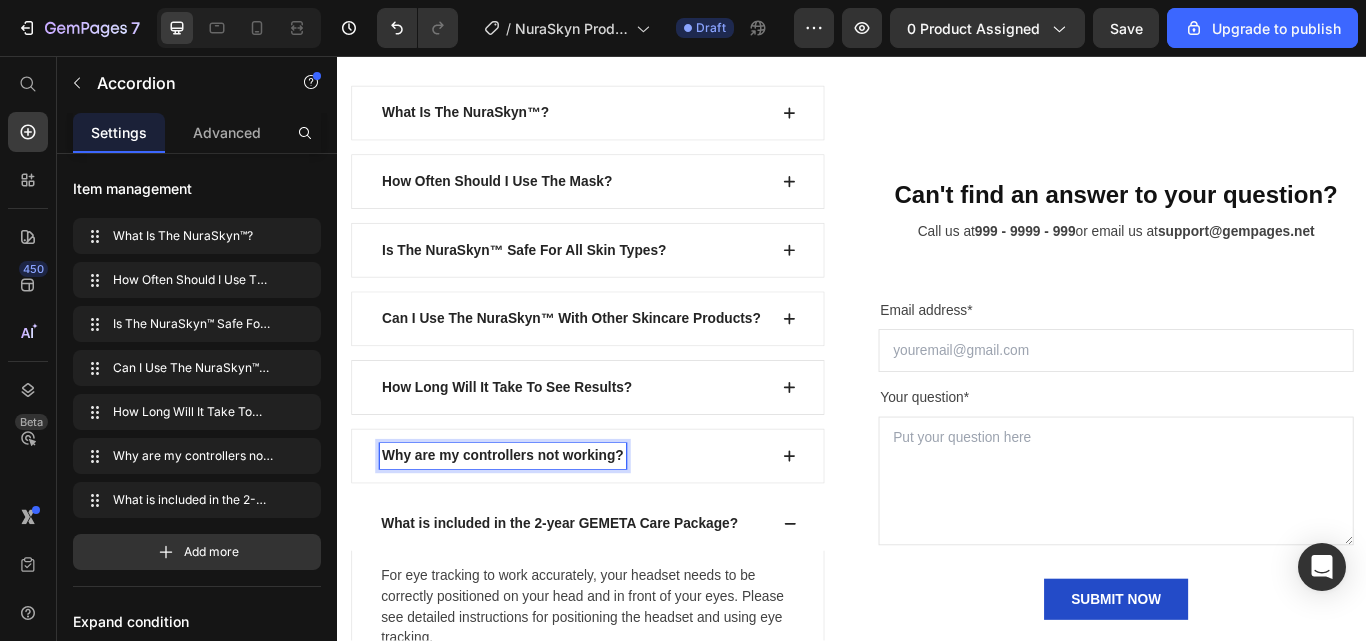 click on "Why are my controllers not working?" at bounding box center [530, 523] 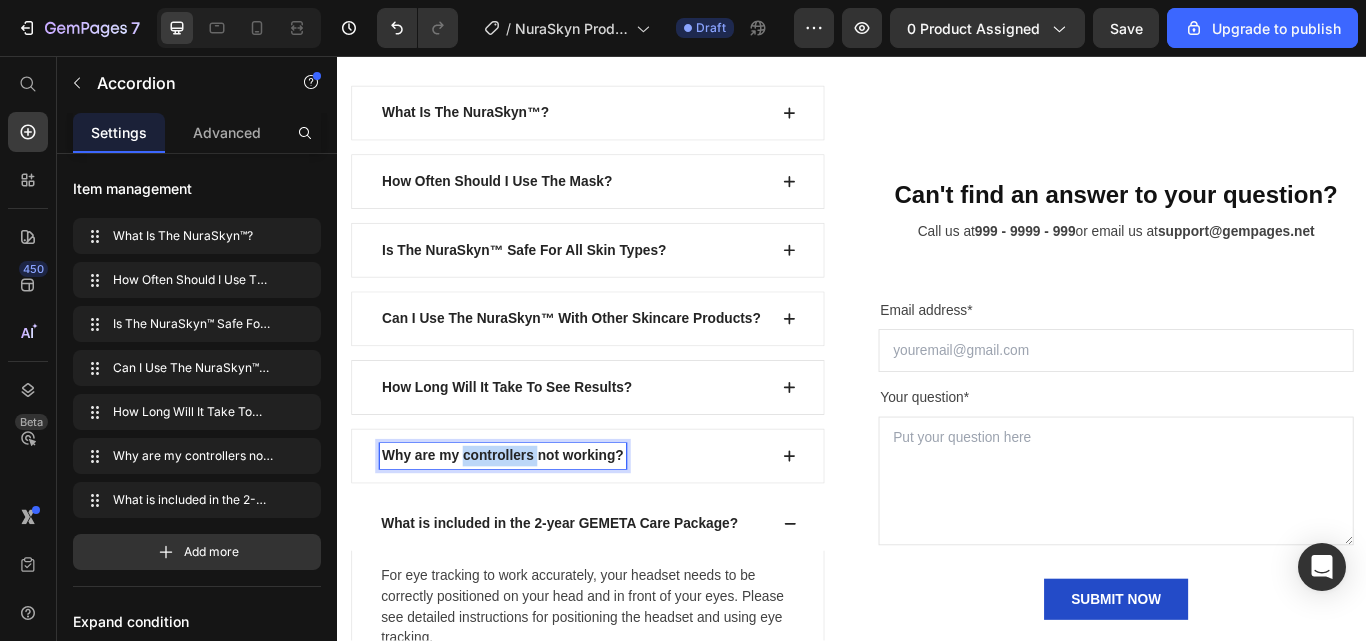 click on "Why are my controllers not working?" at bounding box center (530, 523) 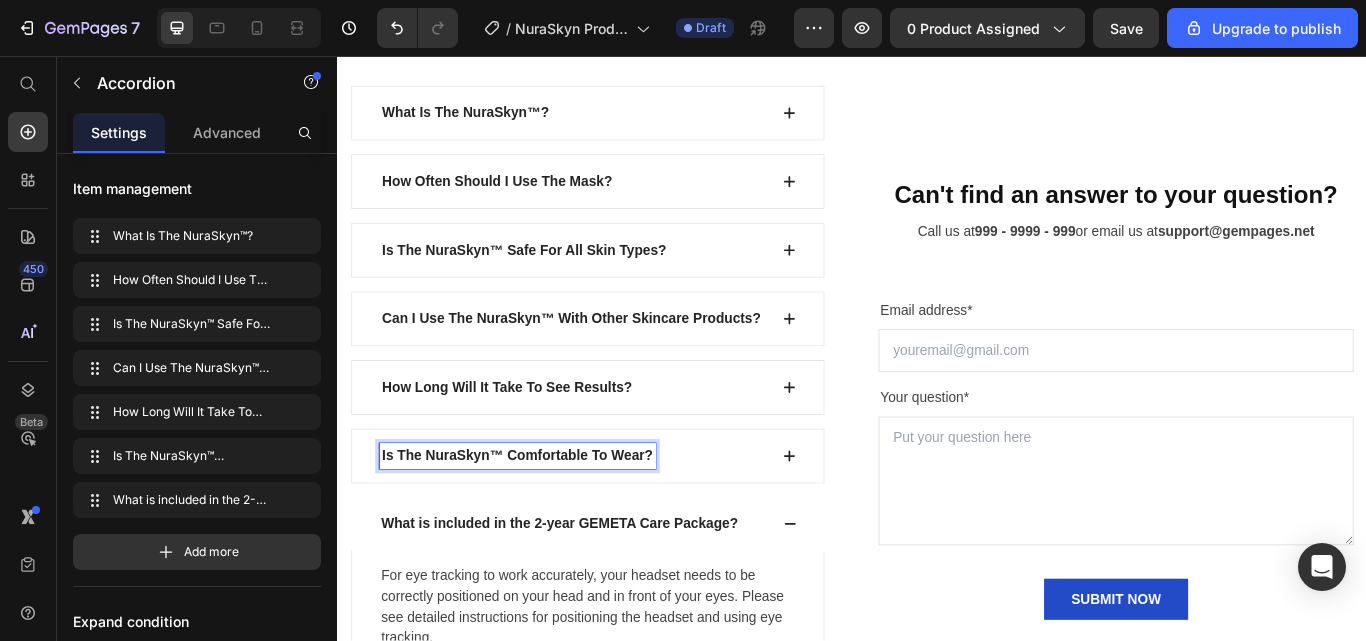 click on "What is included in the 2-year GEMETA Care Package?" at bounding box center (596, 602) 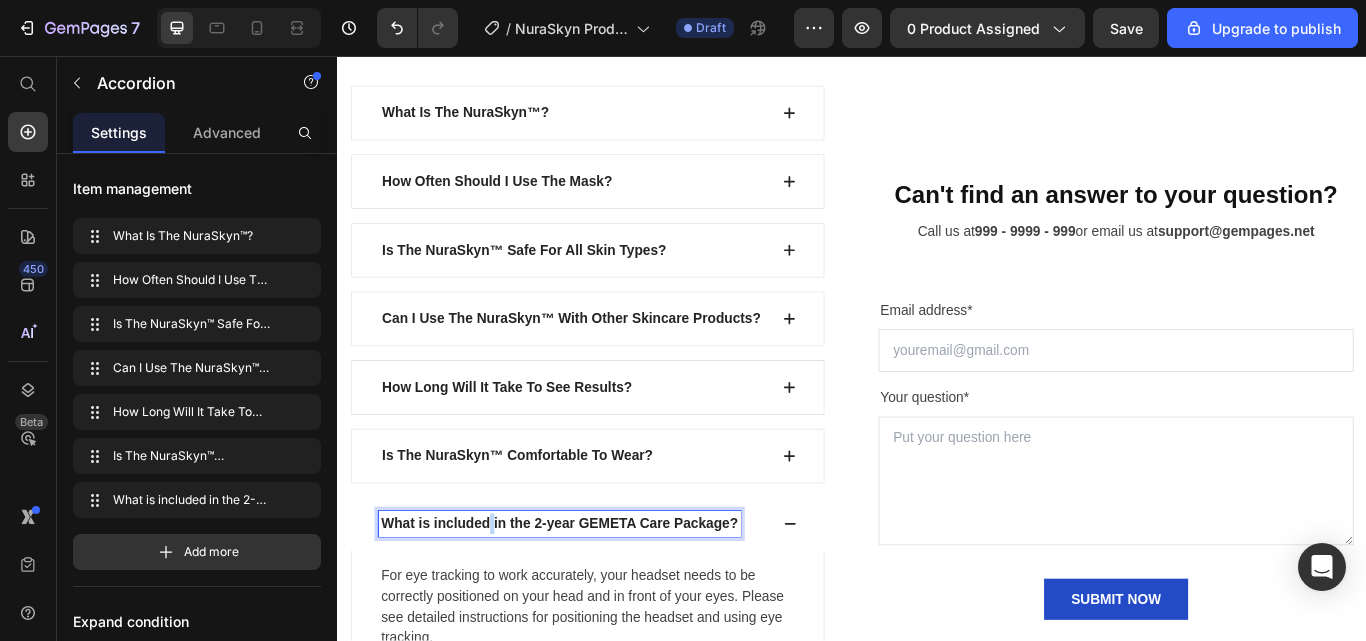 click on "What is included in the 2-year GEMETA Care Package?" at bounding box center (596, 602) 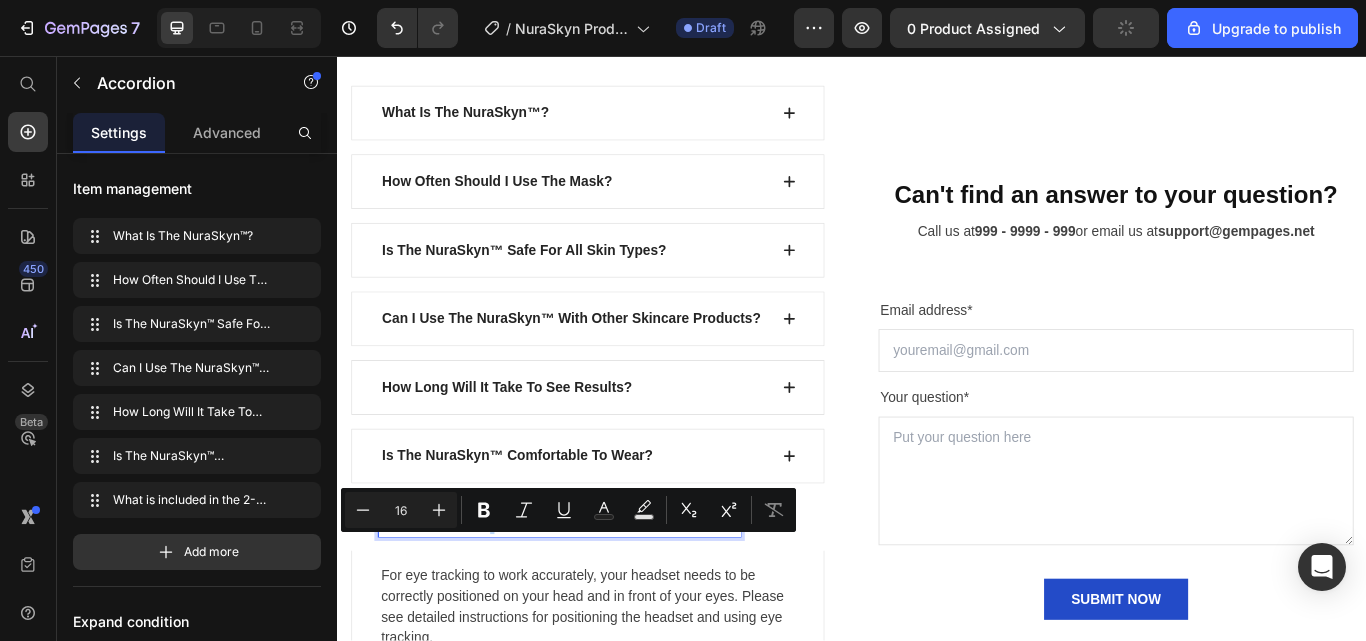click on "What is included in the 2-year GEMETA Care Package?" at bounding box center (596, 602) 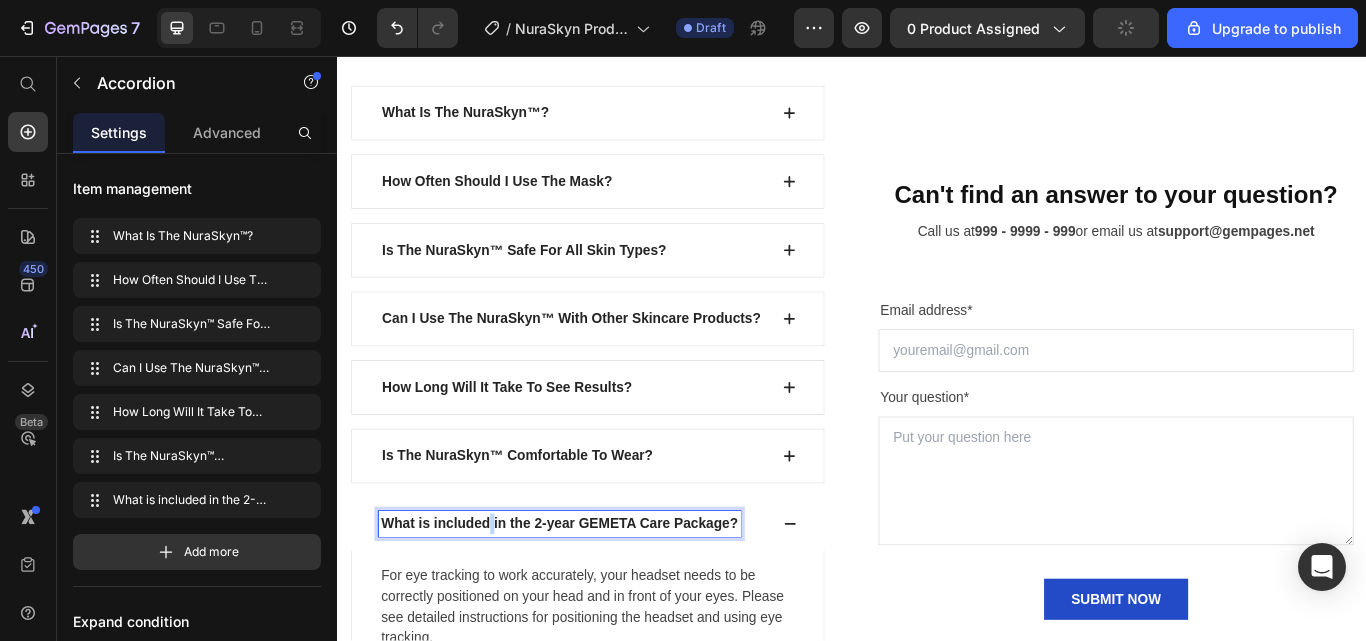 click on "What is included in the 2-year GEMETA Care Package?" at bounding box center [596, 602] 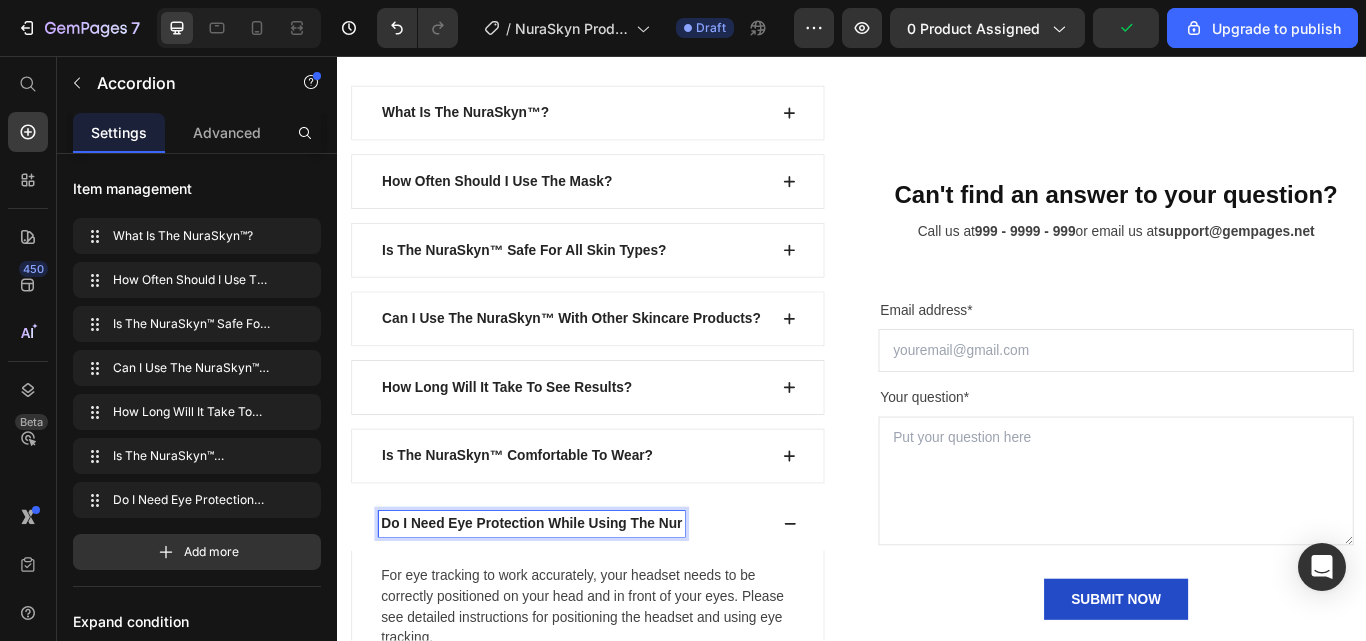 scroll, scrollTop: 52, scrollLeft: 0, axis: vertical 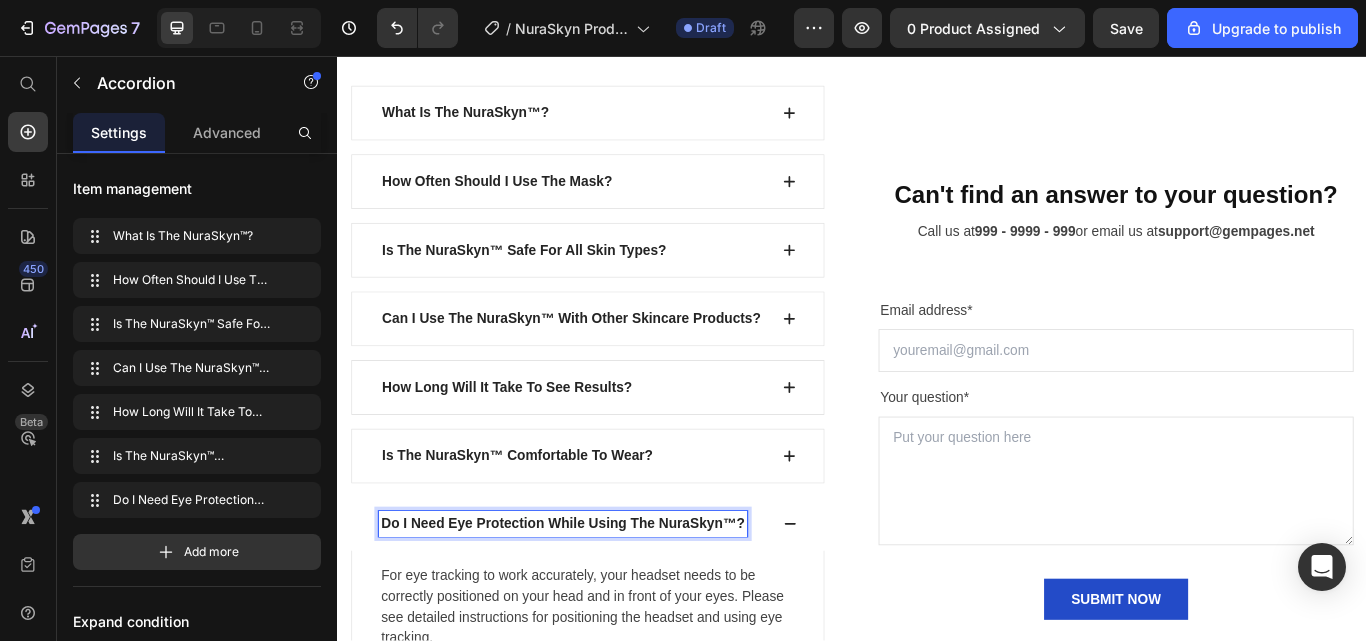 click 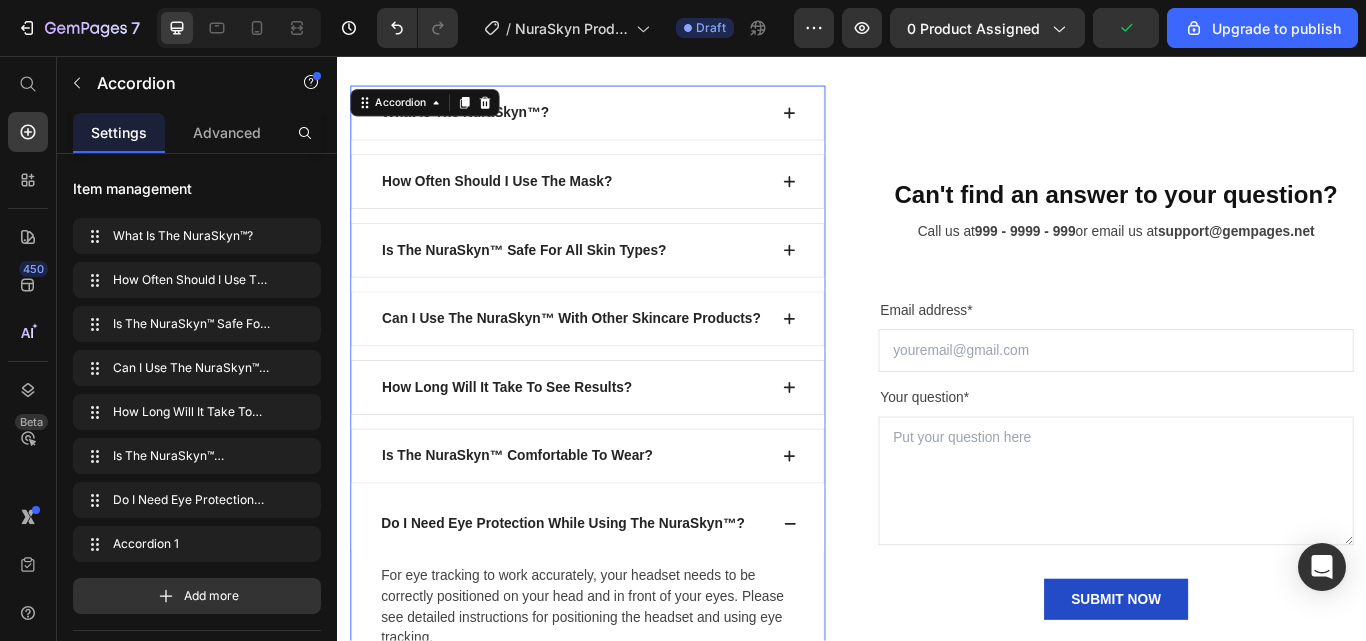 click on "Add more" at bounding box center [197, 596] 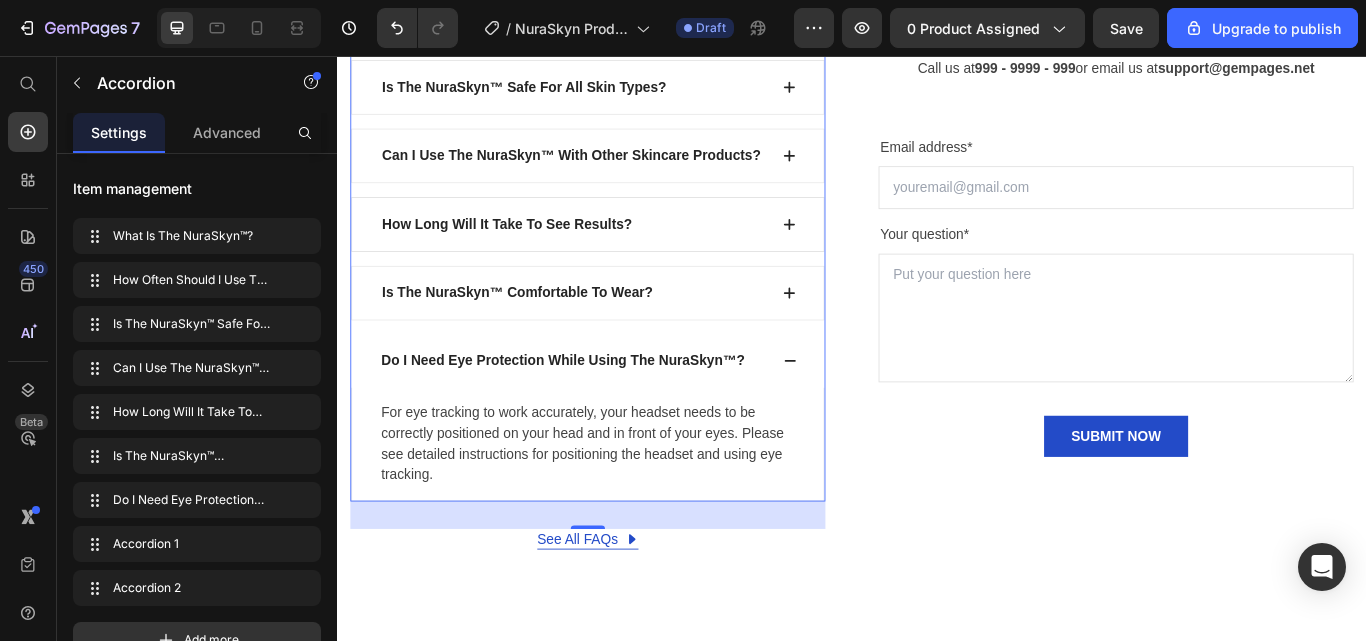 scroll, scrollTop: 7158, scrollLeft: 0, axis: vertical 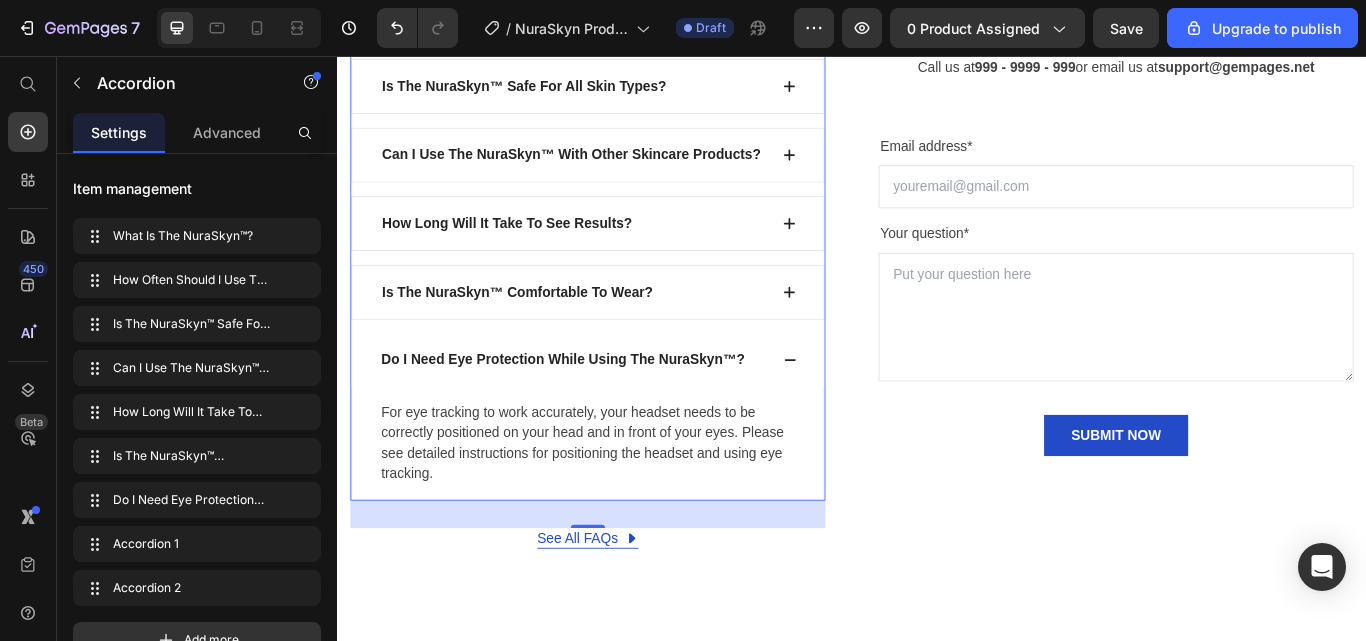 click on "Do I Need Eye Protection While Using The NuraSkyn™?" at bounding box center (629, 411) 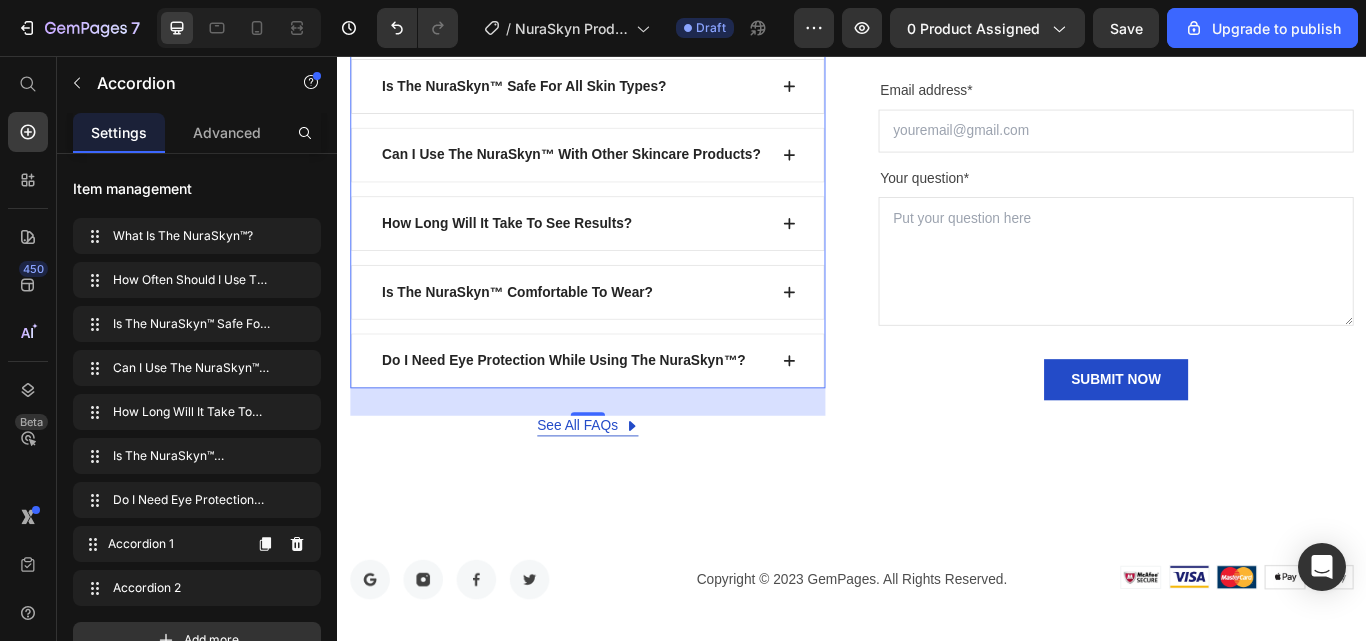 click on "Accordion 1" at bounding box center [174, 544] 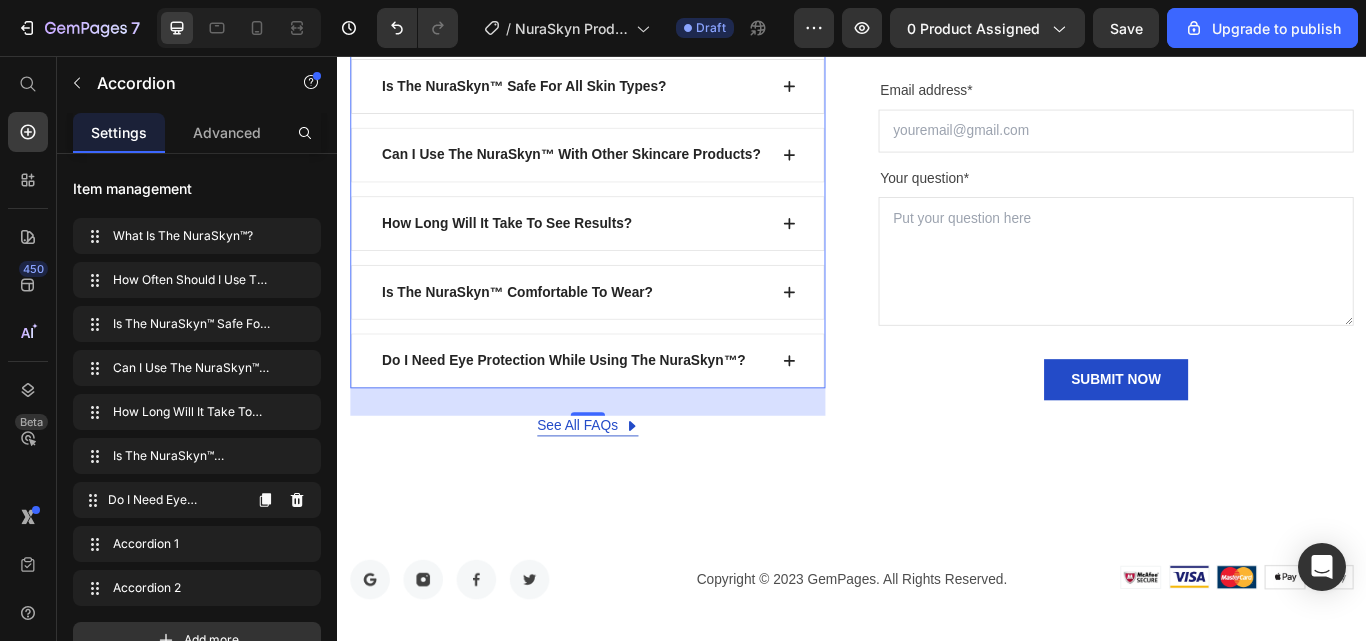 click on "Do I Need Eye Protection While Using The NuraSkyn™?" at bounding box center (174, 500) 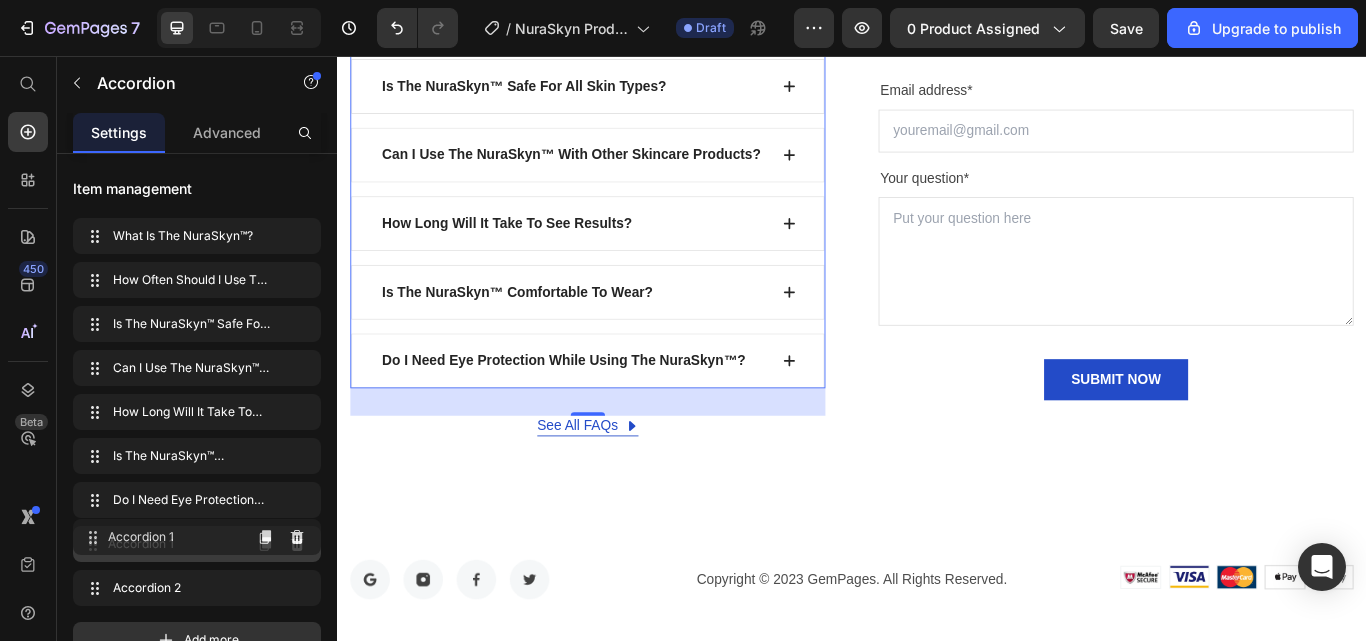 type 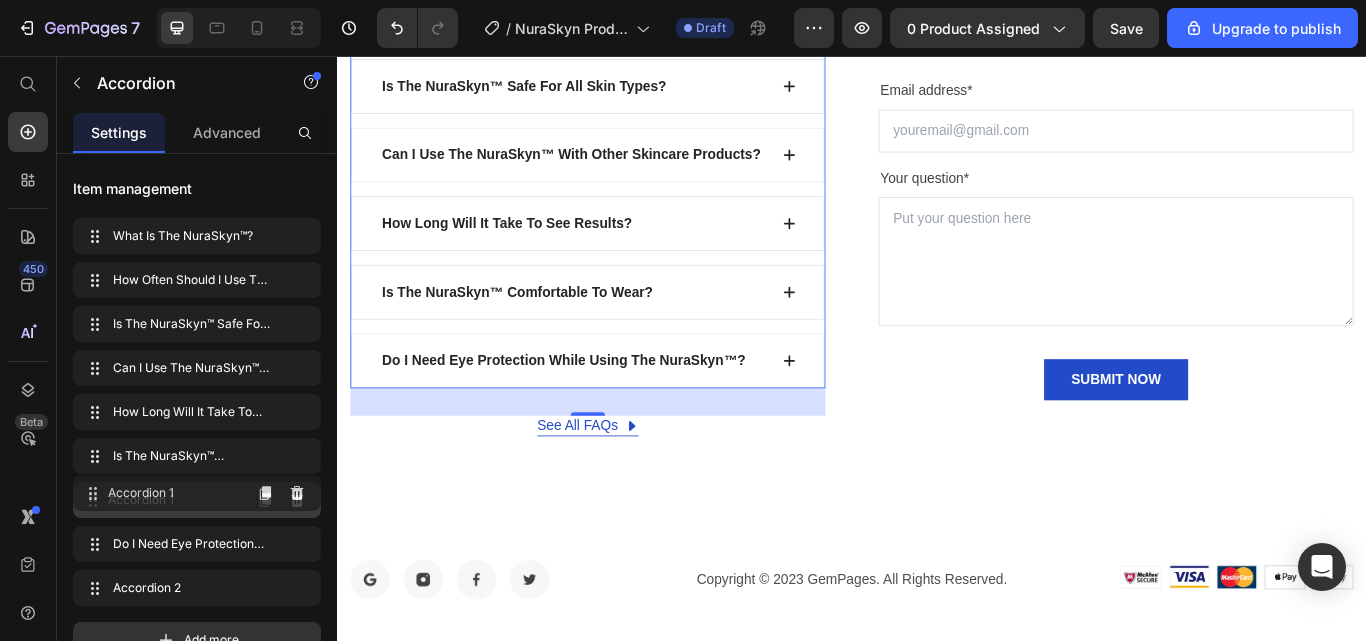 drag, startPoint x: 100, startPoint y: 546, endPoint x: 100, endPoint y: 495, distance: 51 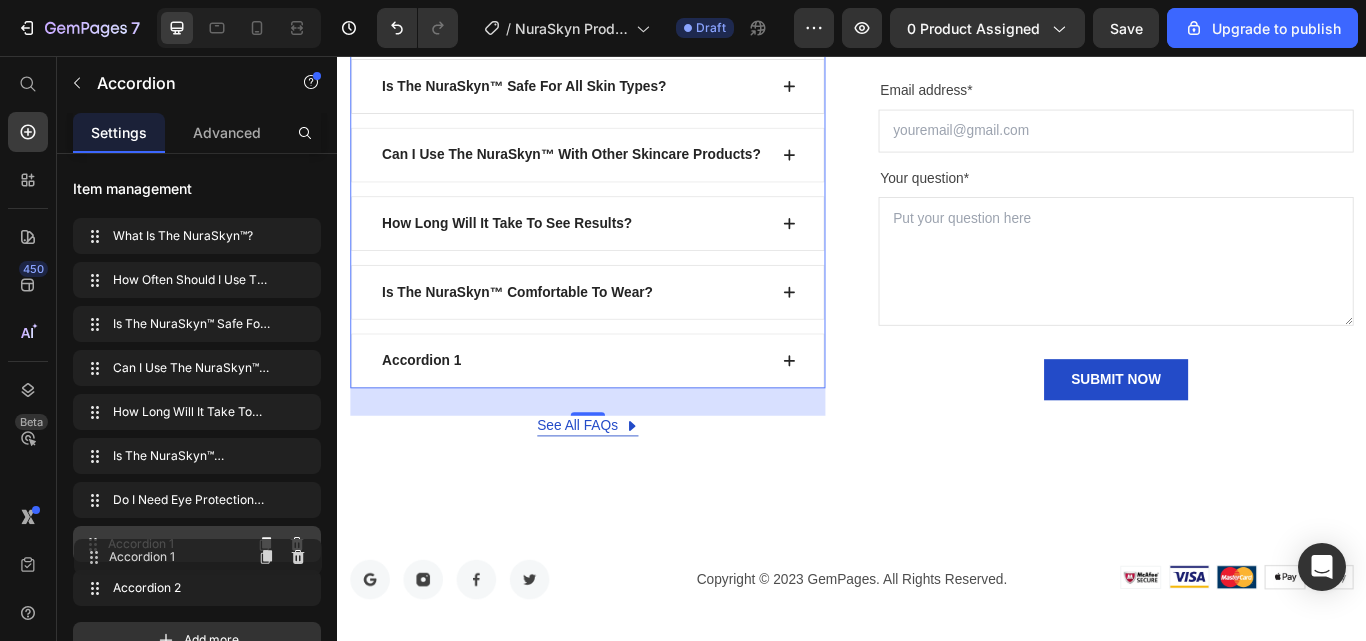 drag, startPoint x: 94, startPoint y: 498, endPoint x: 274, endPoint y: 471, distance: 182.01373 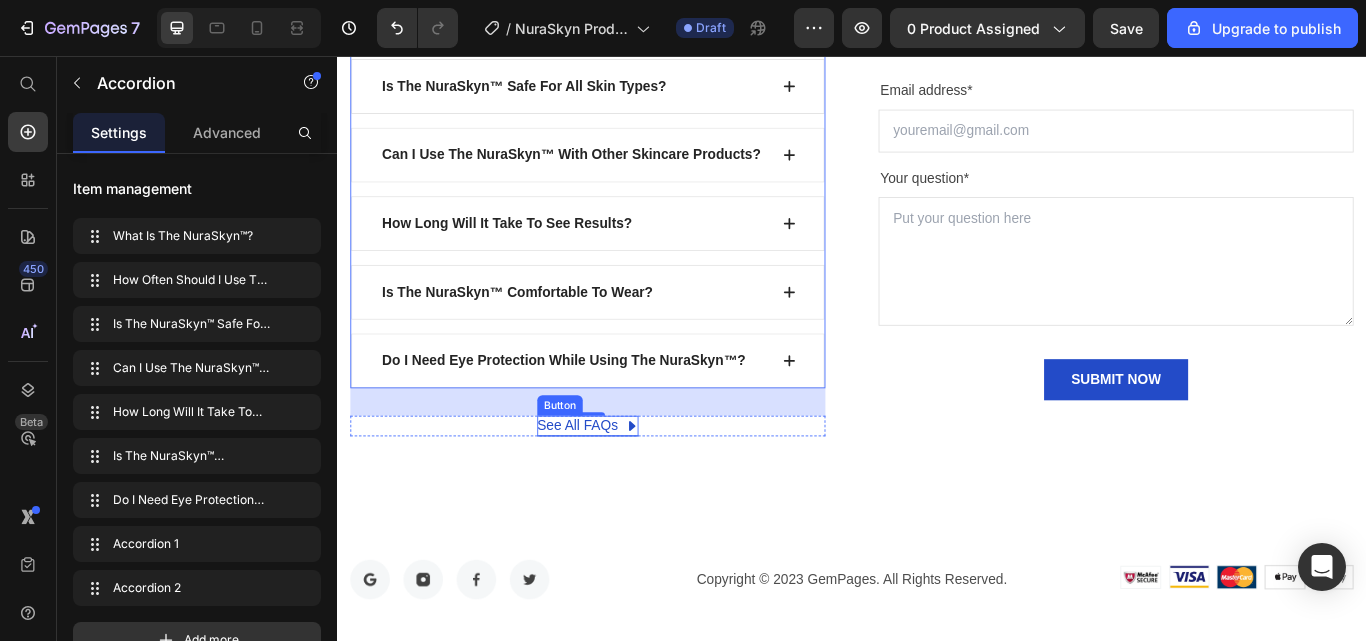 click on "See All FAQs" at bounding box center (617, 488) 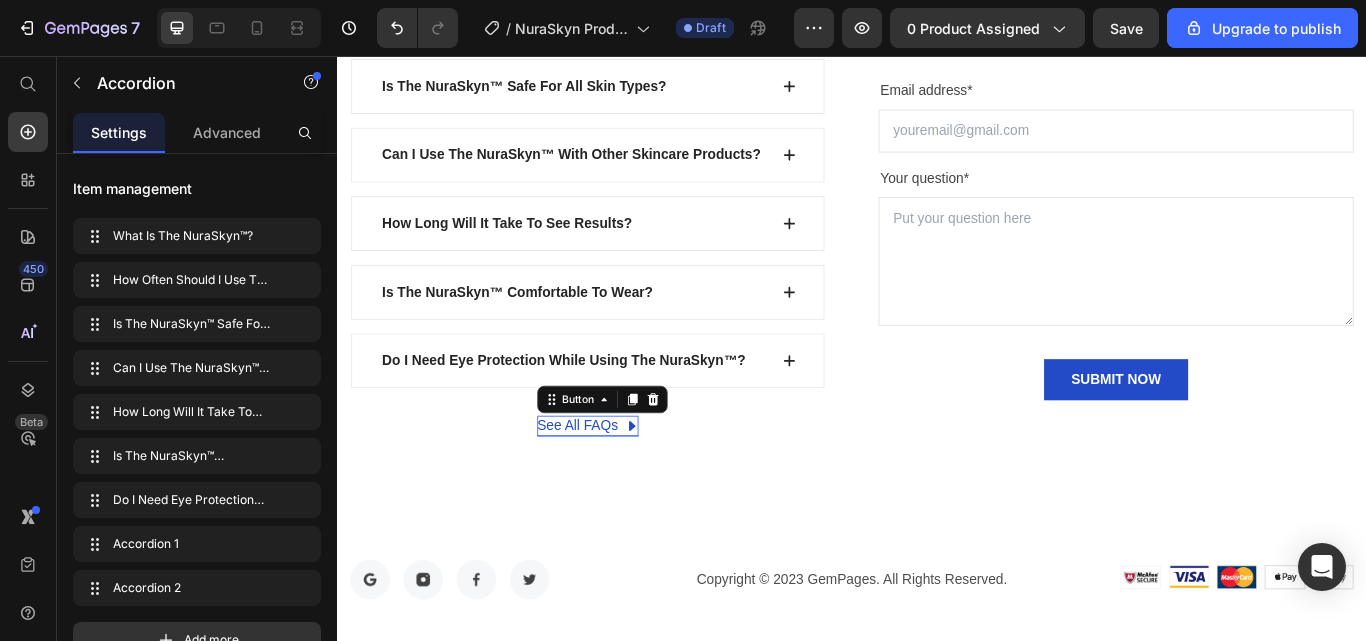 scroll, scrollTop: 0, scrollLeft: 0, axis: both 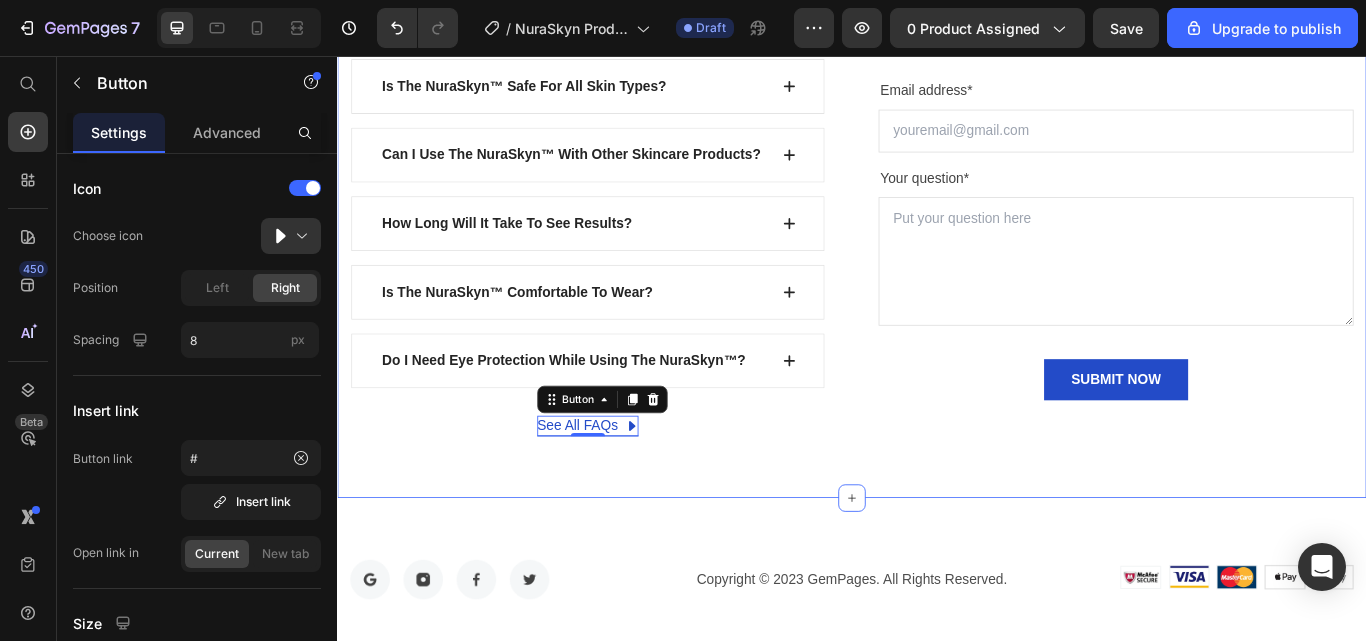 click on "FIND YOUR ANSWERS HERE Text block FREQUENTLY ASKED QUESTIONS Heading Row What Is The NuraSkyn™? How Often Should I Use The Mask? Is The NuraSkyn™ Safe For All Skin Types? Can I Use The NuraSkyn™ With Other Skincare Products? How Long Will It Take To See Results? Is The NuraSkyn™ Comfortable To Wear? Do I Need Eye Protection While Using The NuraSkyn™? Accordion
See All FAQs Button   0 Row Can't find an answer to your question? Heading Call us at  [PHONE]  or email us at  [EMAIL] Text block Email address* Text block Email Field Your question* Text block Text Area SUBMIT NOW Submit Button Contact Form Row Section 7" at bounding box center [937, 129] 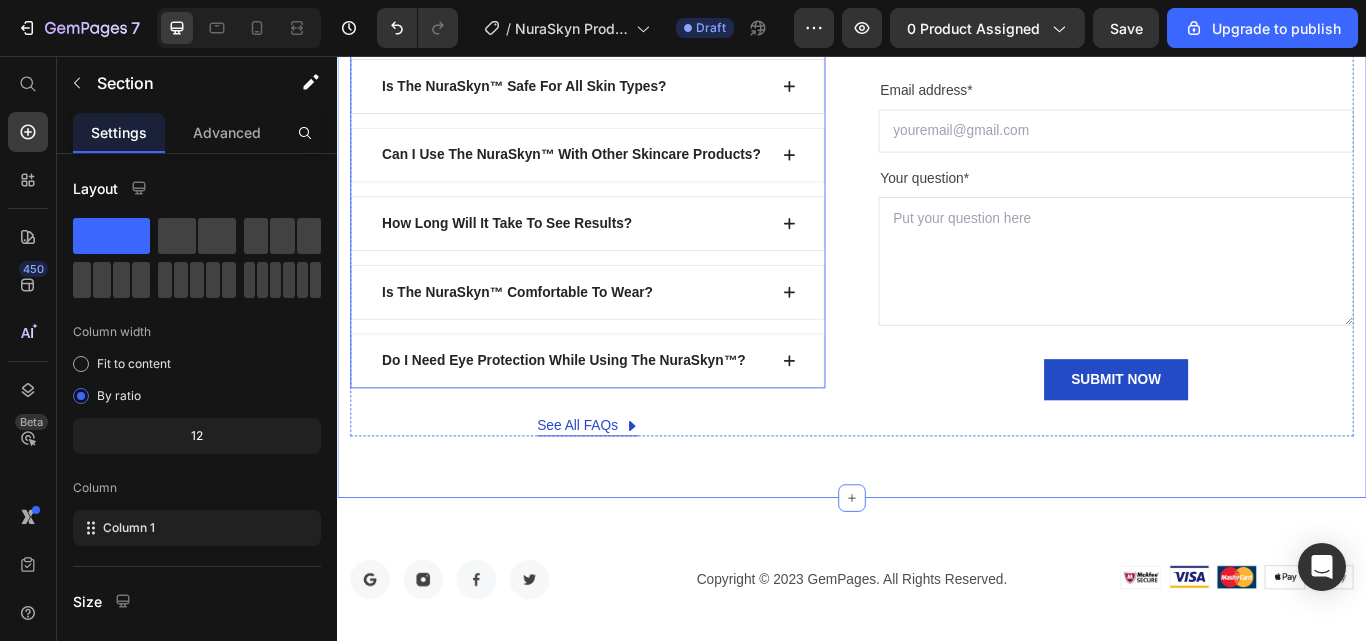 click on "Do I Need Eye Protection While Using The NuraSkyn™?" at bounding box center (629, 412) 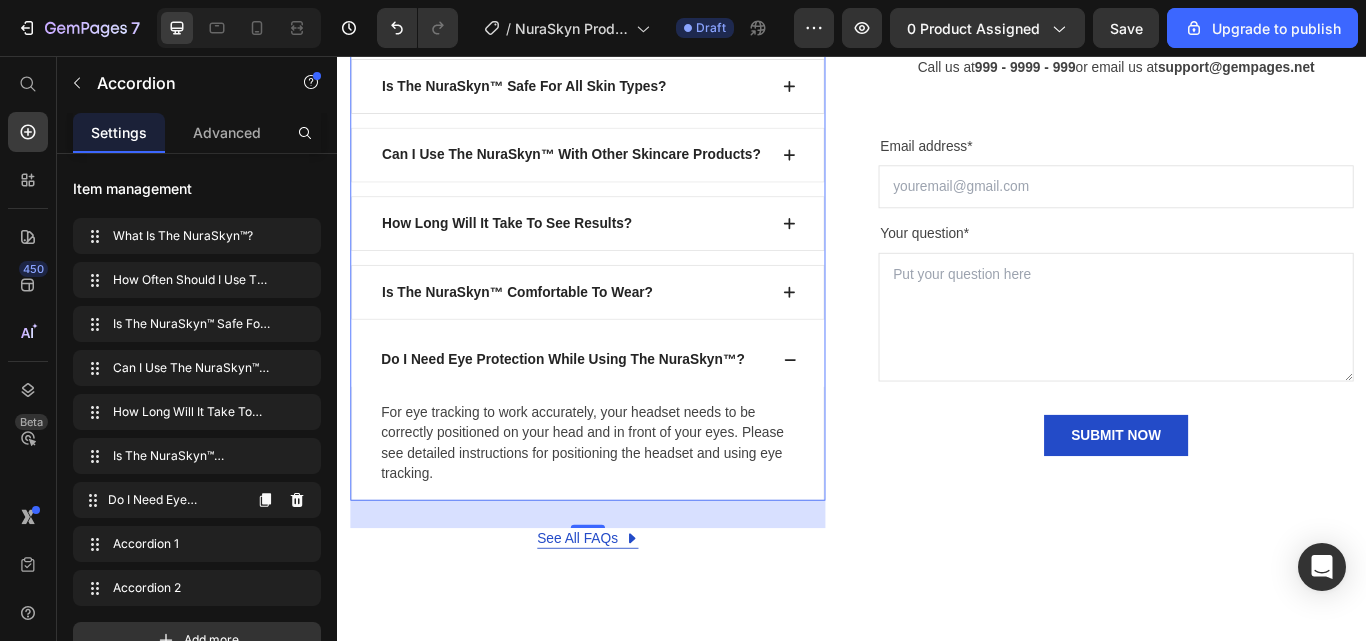 click on "Do I Need Eye Protection While Using The NuraSkyn™?" at bounding box center (174, 500) 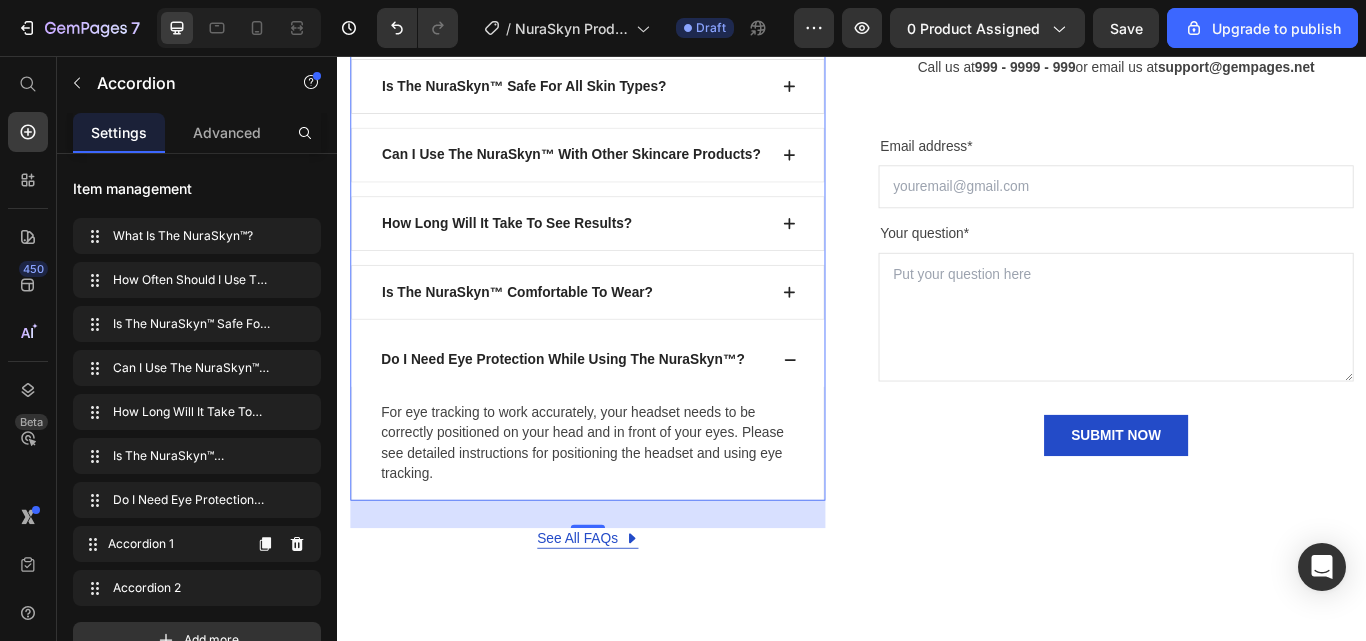 click on "Accordion 1" at bounding box center (174, 544) 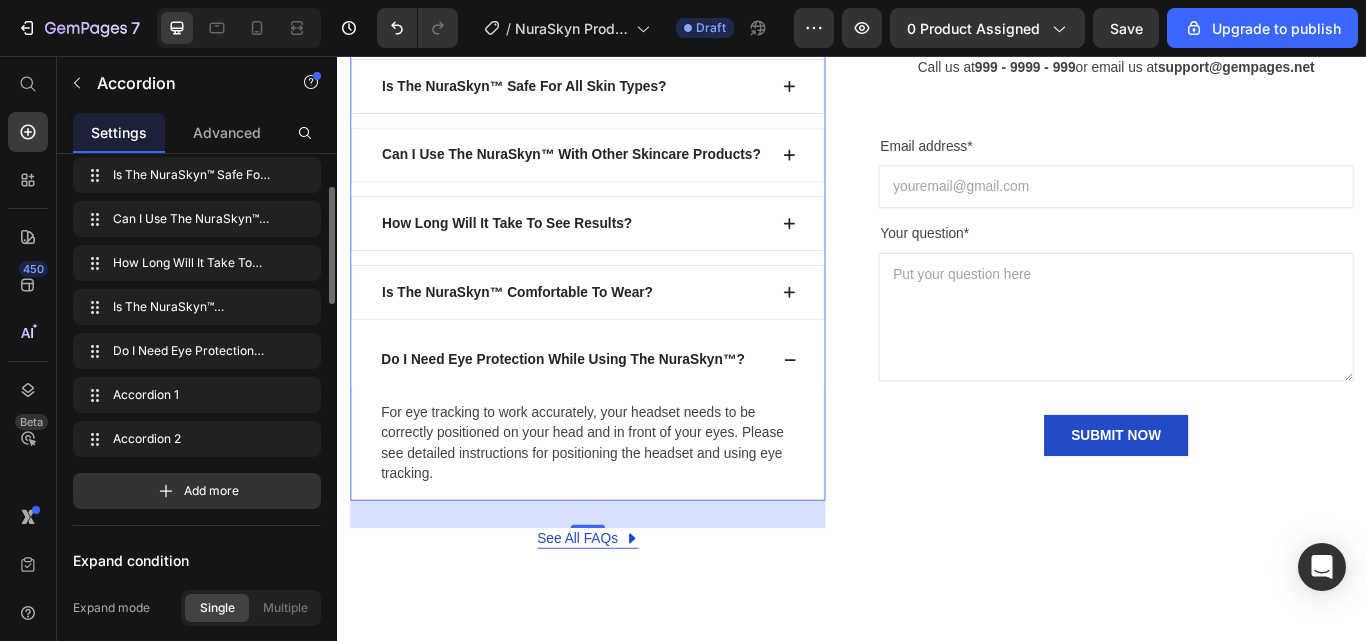 scroll, scrollTop: 150, scrollLeft: 0, axis: vertical 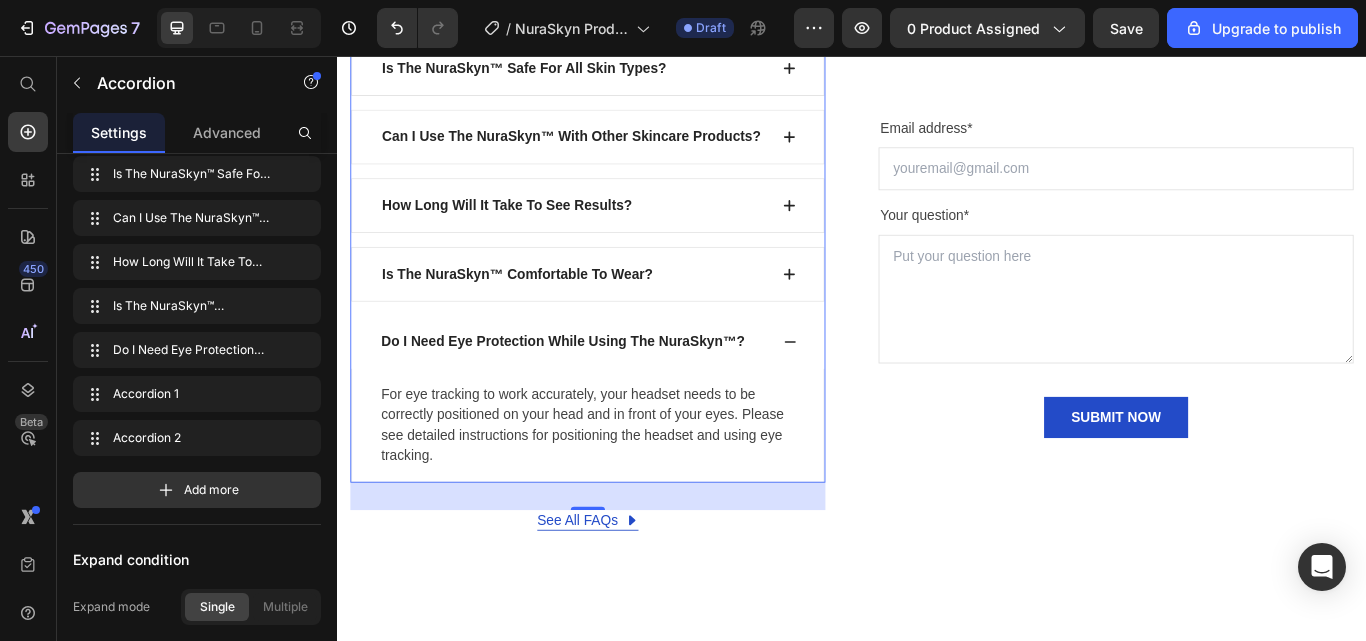 click on "Do I Need Eye Protection While Using The NuraSkyn™?" at bounding box center [629, 390] 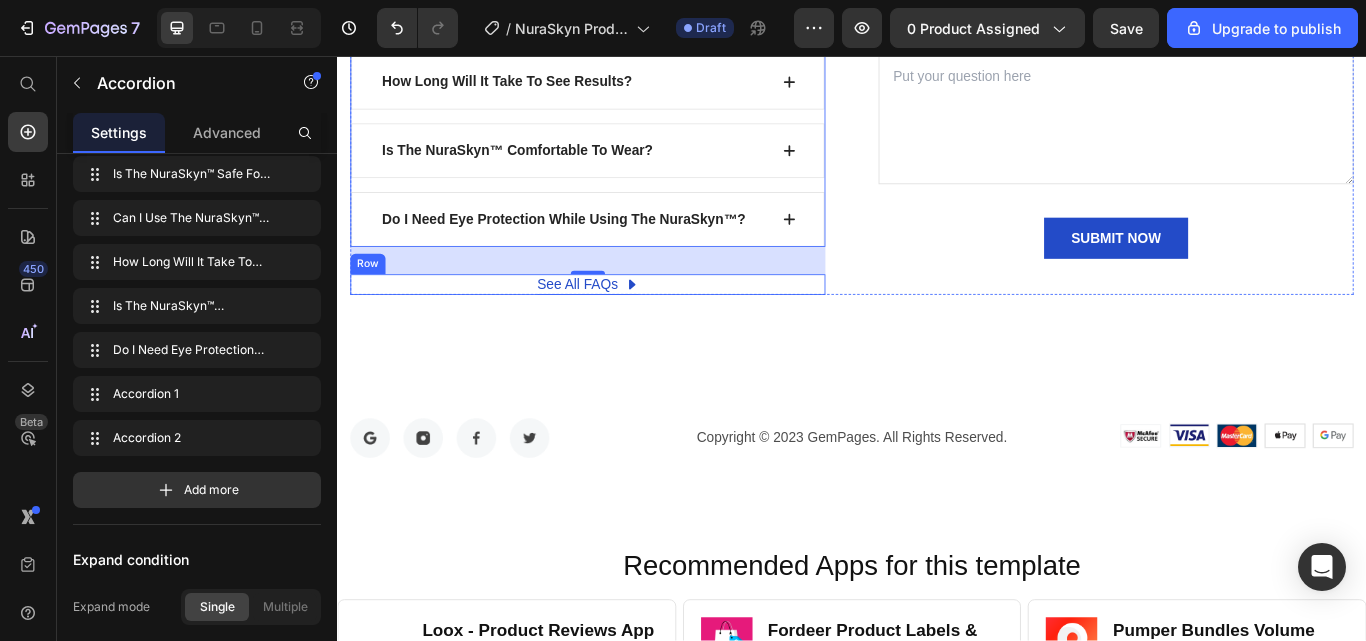scroll, scrollTop: 7304, scrollLeft: 0, axis: vertical 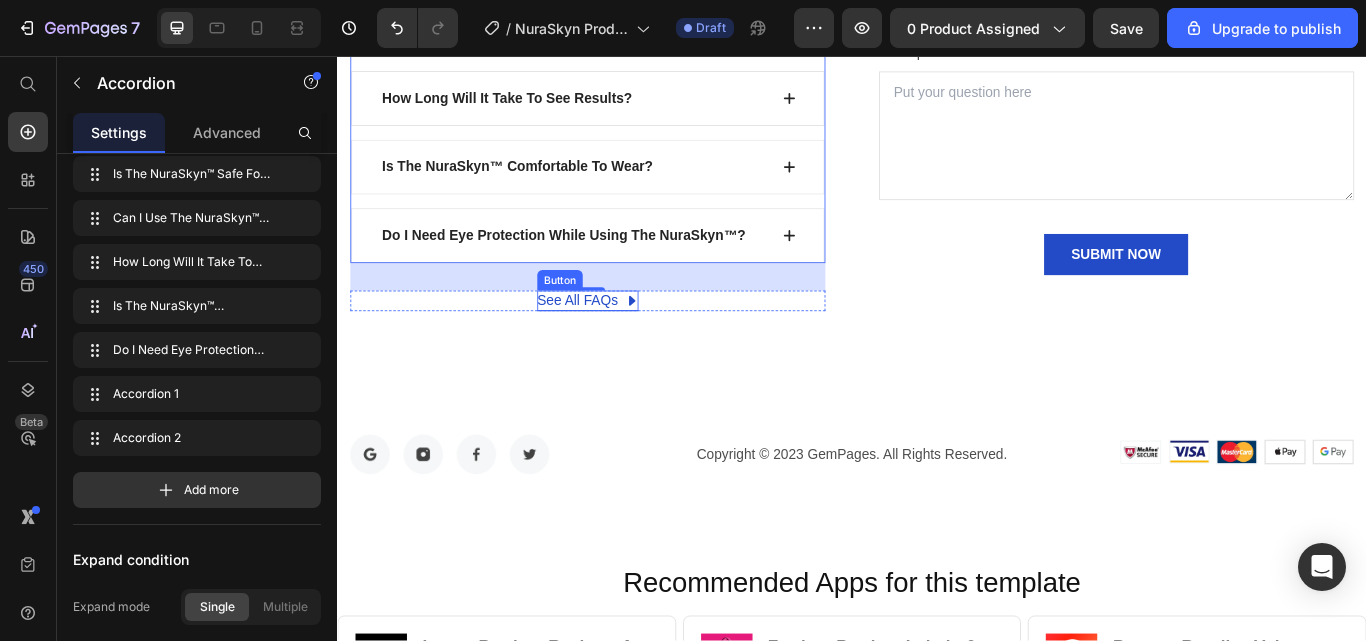 click 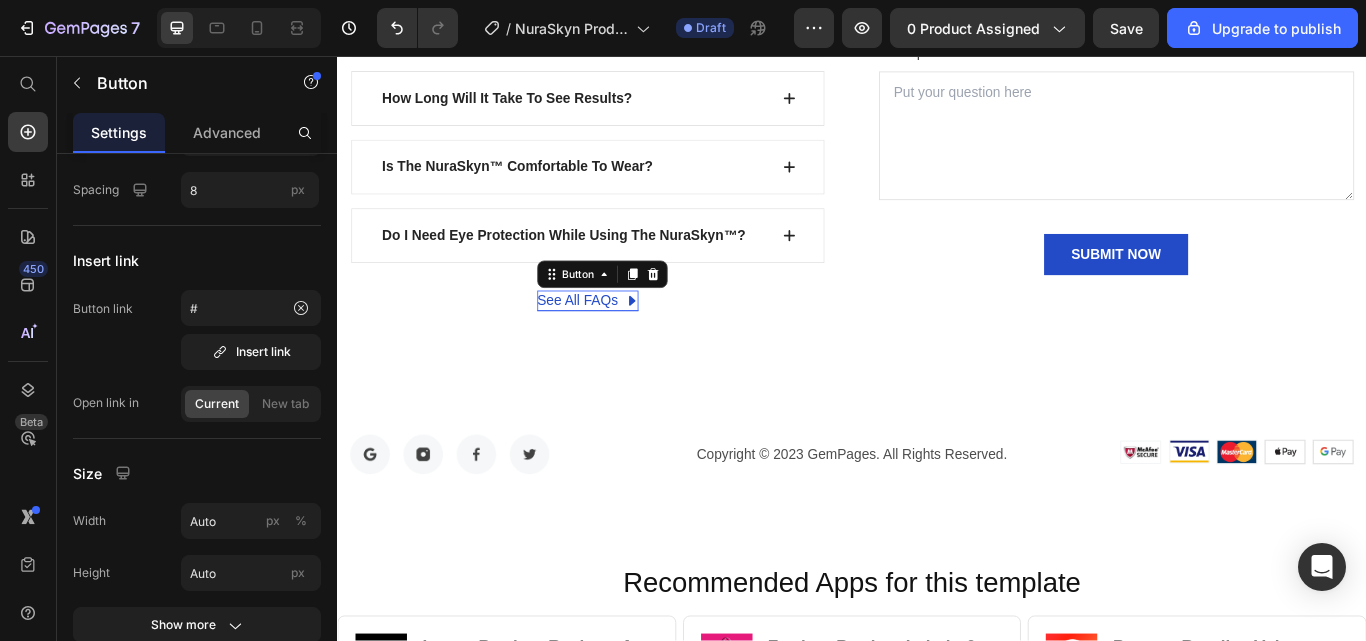 scroll, scrollTop: 0, scrollLeft: 0, axis: both 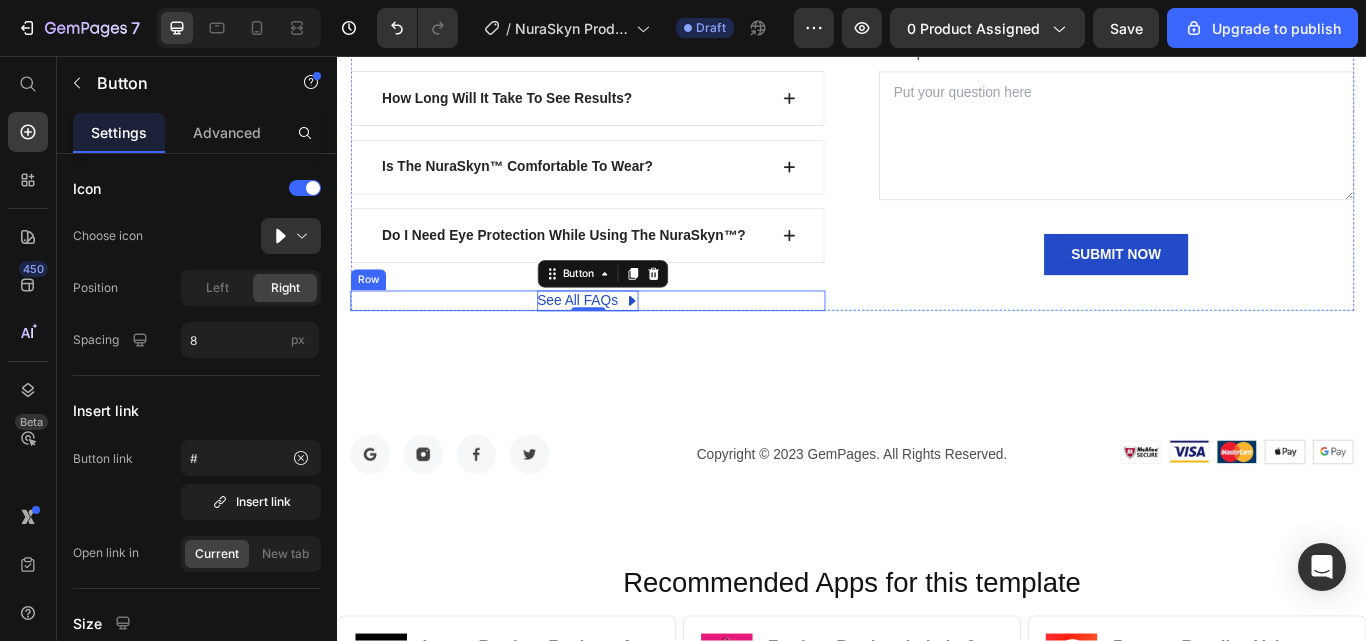 click on "See All FAQs Button   0 Row" at bounding box center [629, 342] 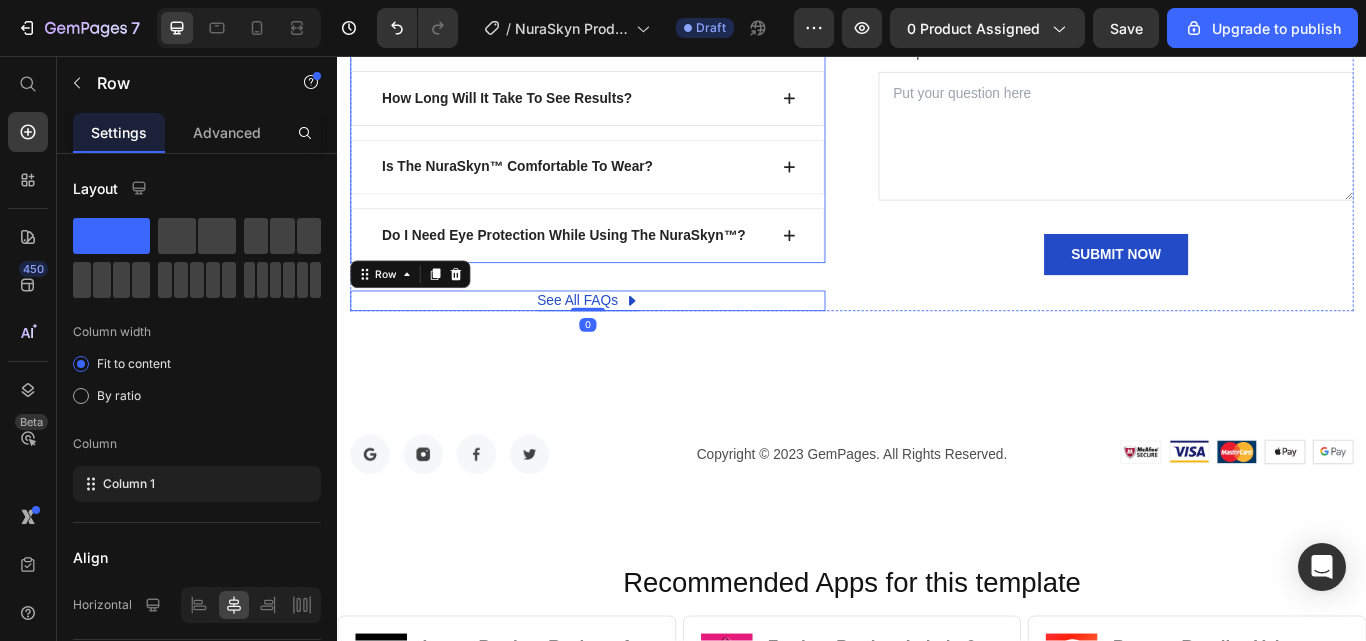 click on "Do I Need Eye Protection While Using The NuraSkyn™?" at bounding box center (629, 266) 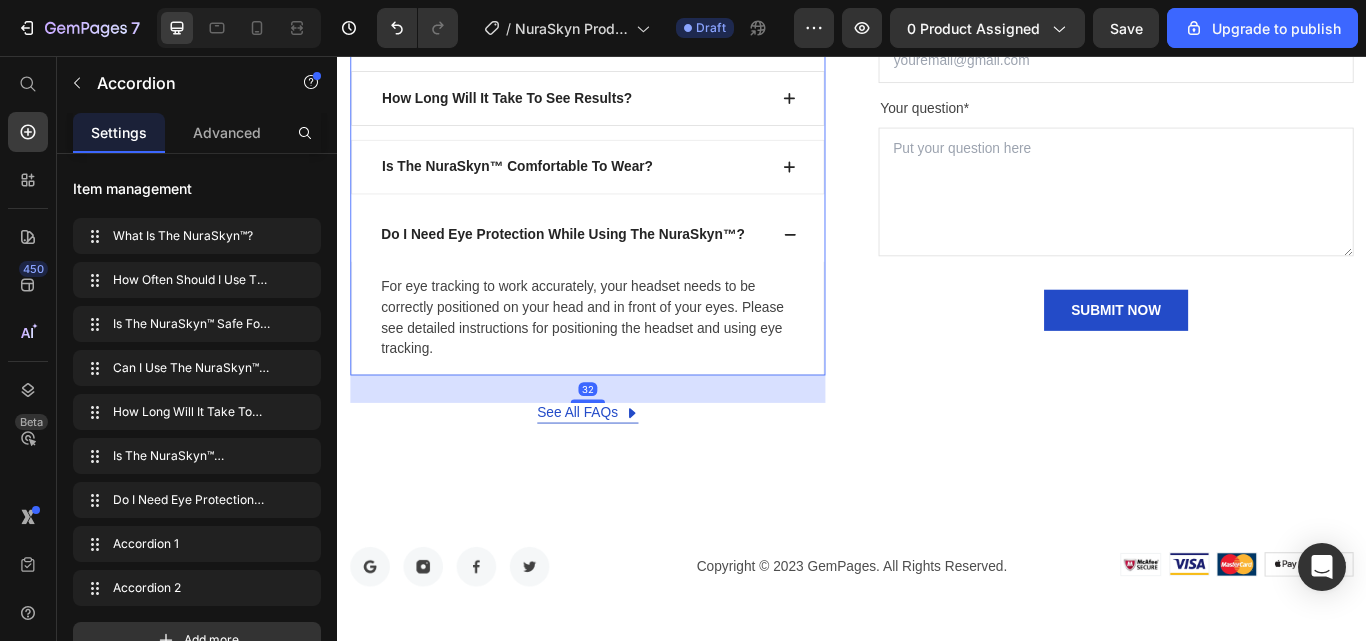 click 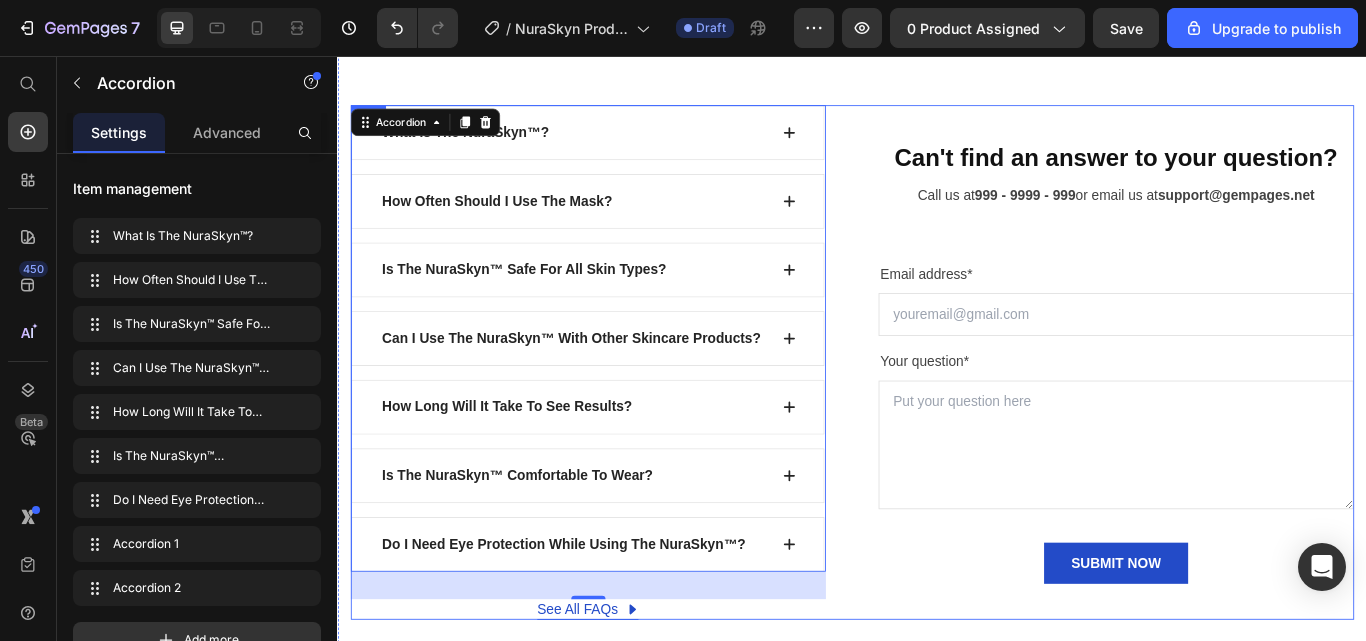 scroll, scrollTop: 6943, scrollLeft: 0, axis: vertical 